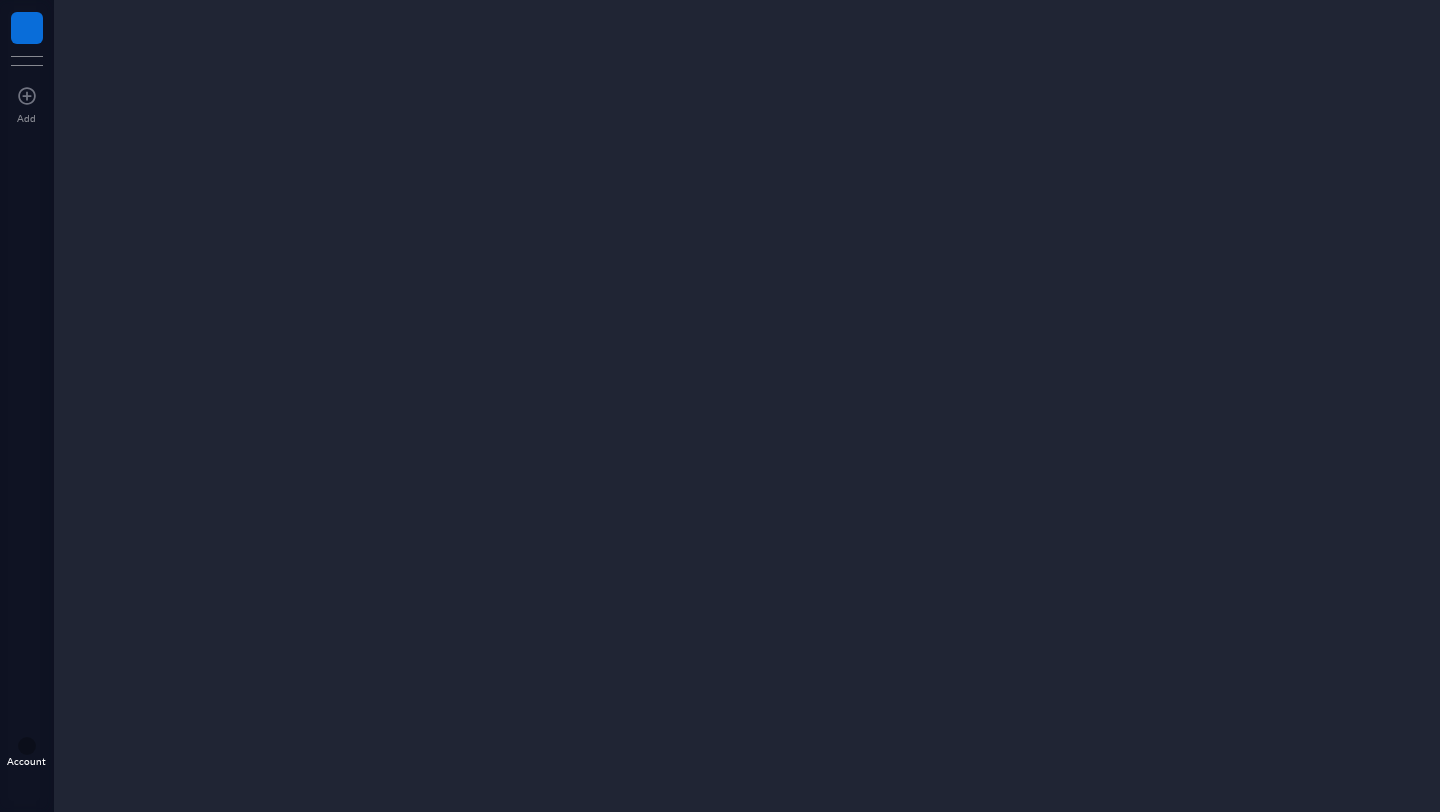 scroll, scrollTop: 0, scrollLeft: 0, axis: both 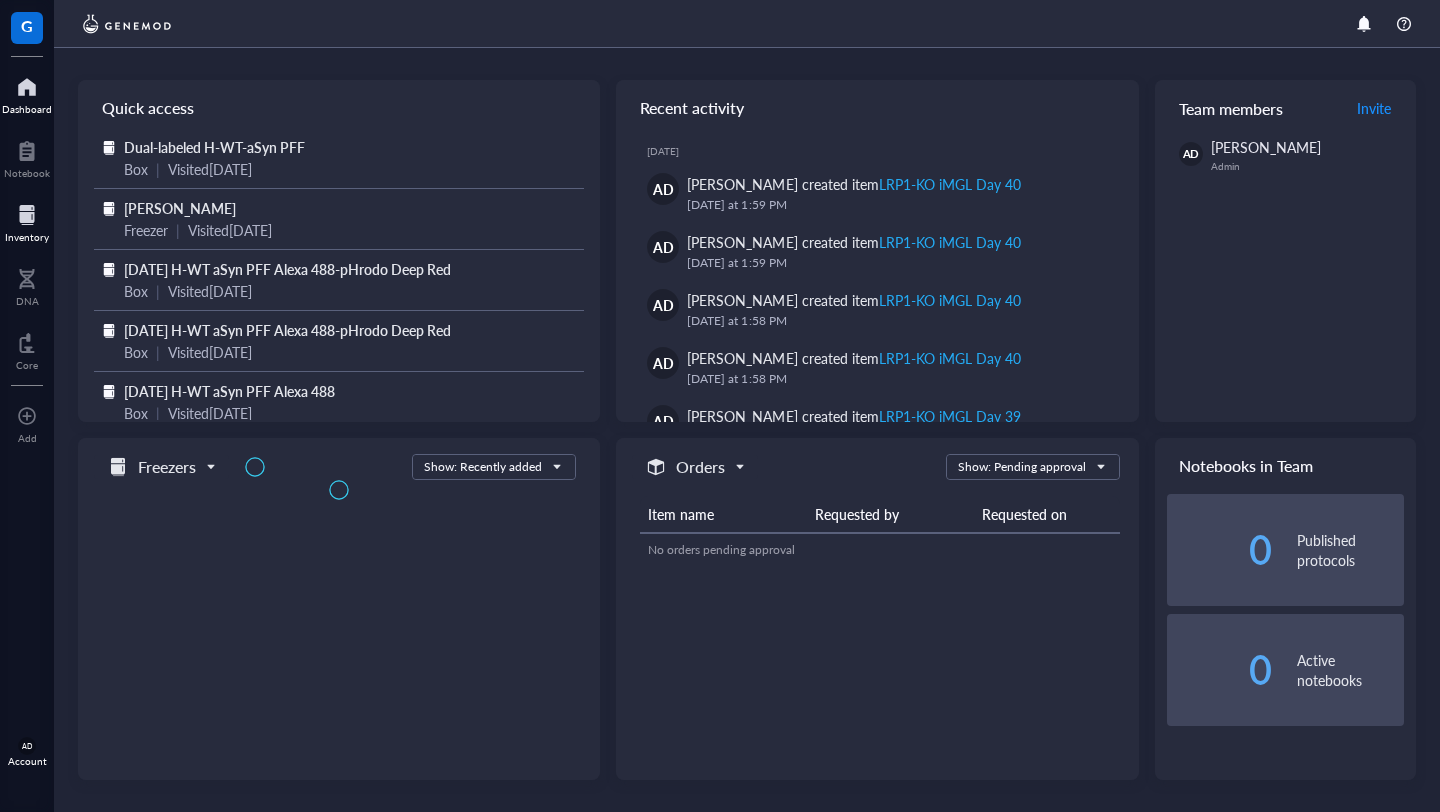click at bounding box center [27, 215] 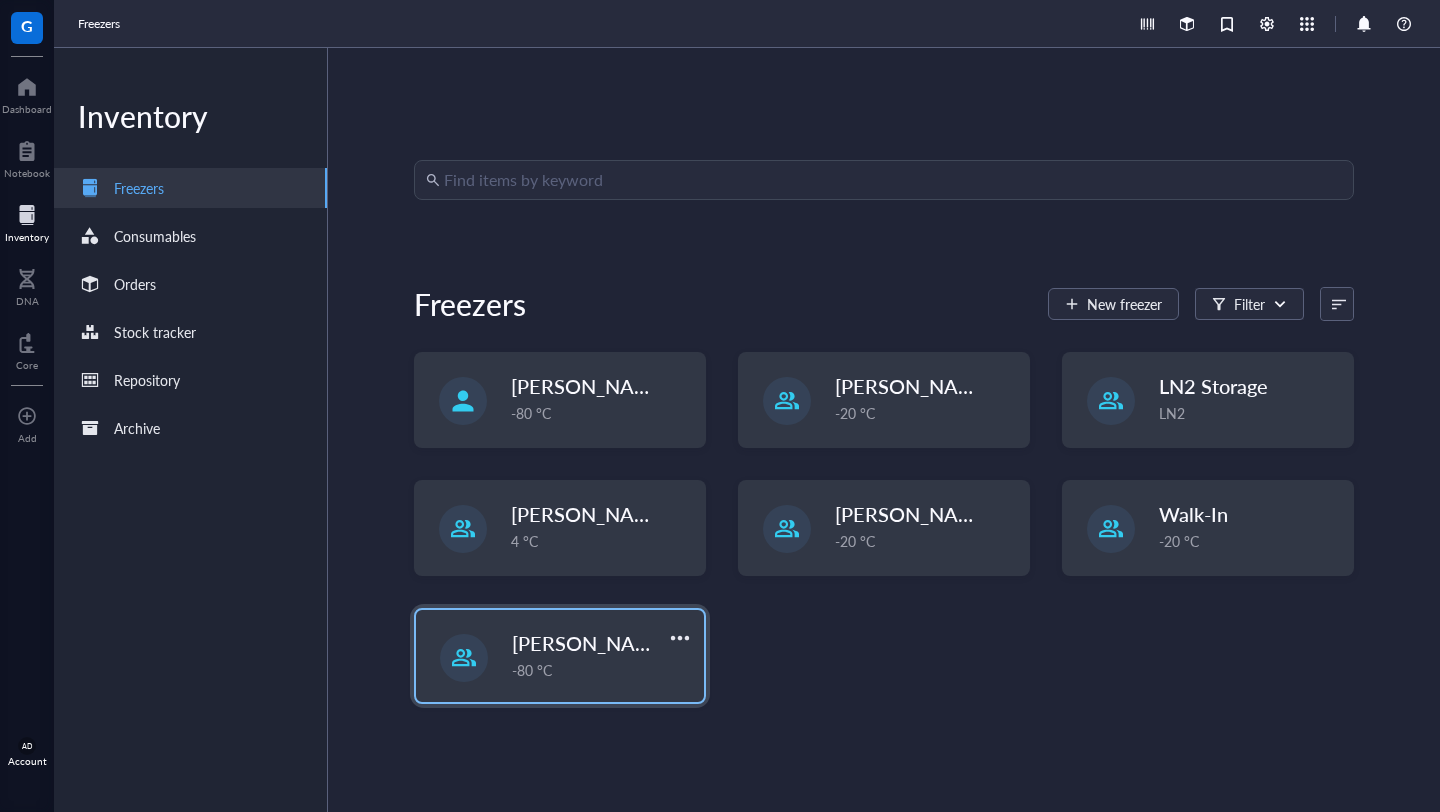 click on "-80 °C" at bounding box center [602, 670] 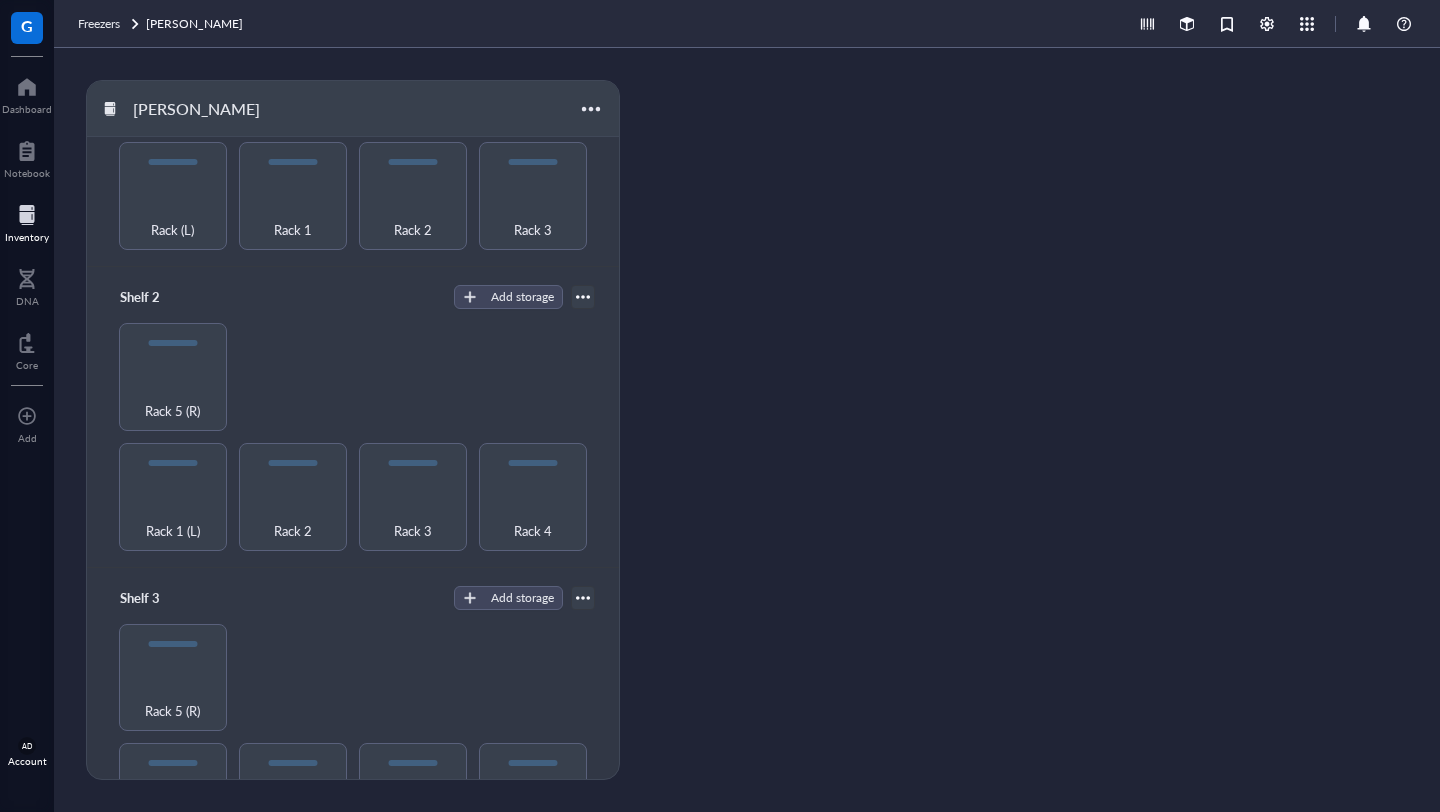 scroll, scrollTop: 183, scrollLeft: 0, axis: vertical 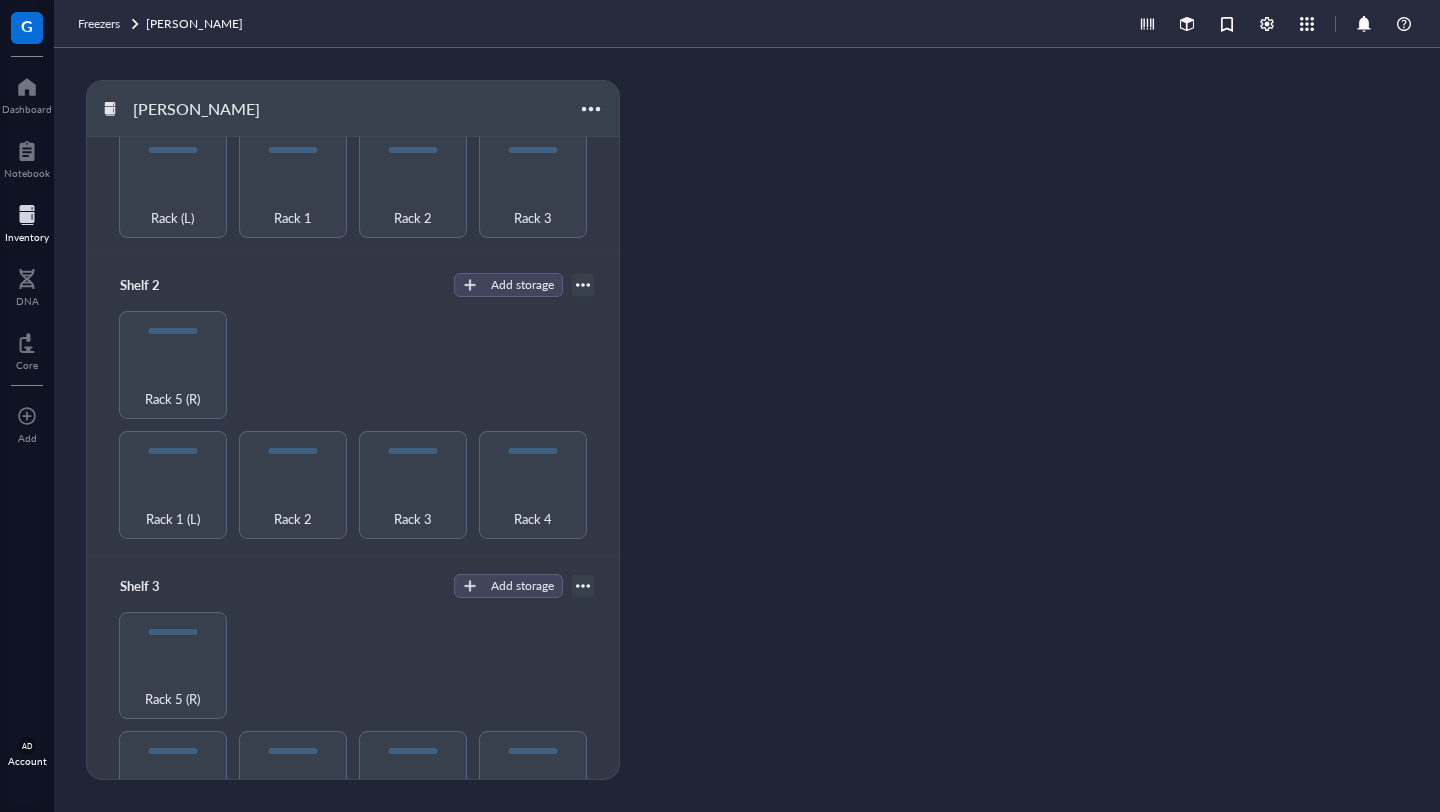 click on "Shelf 2 Add storage Rack 1 (L) Rack 2 Rack 3 Rack 4 Rack 5 (R)" at bounding box center (353, 405) 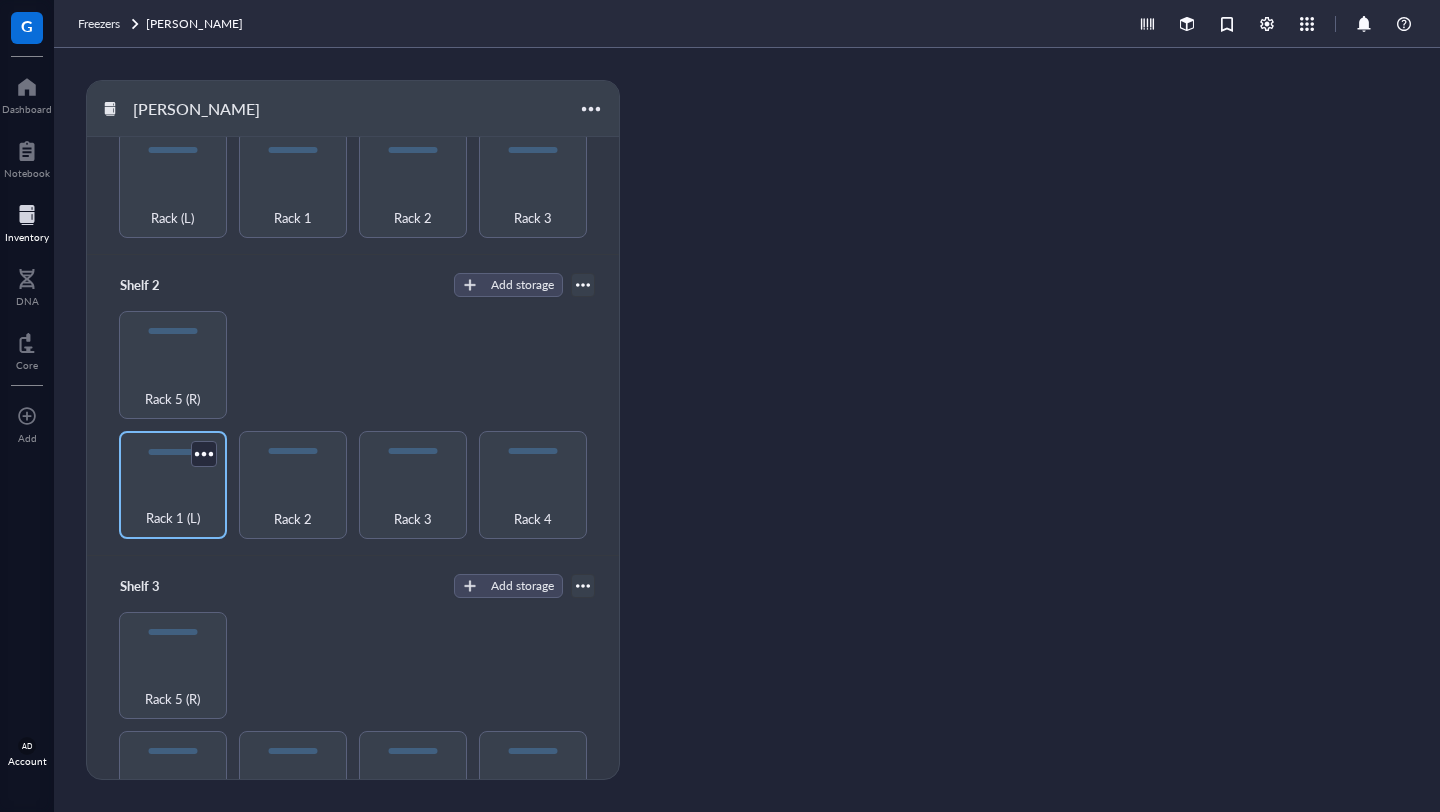 click on "Rack 1 (L)" at bounding box center (173, 507) 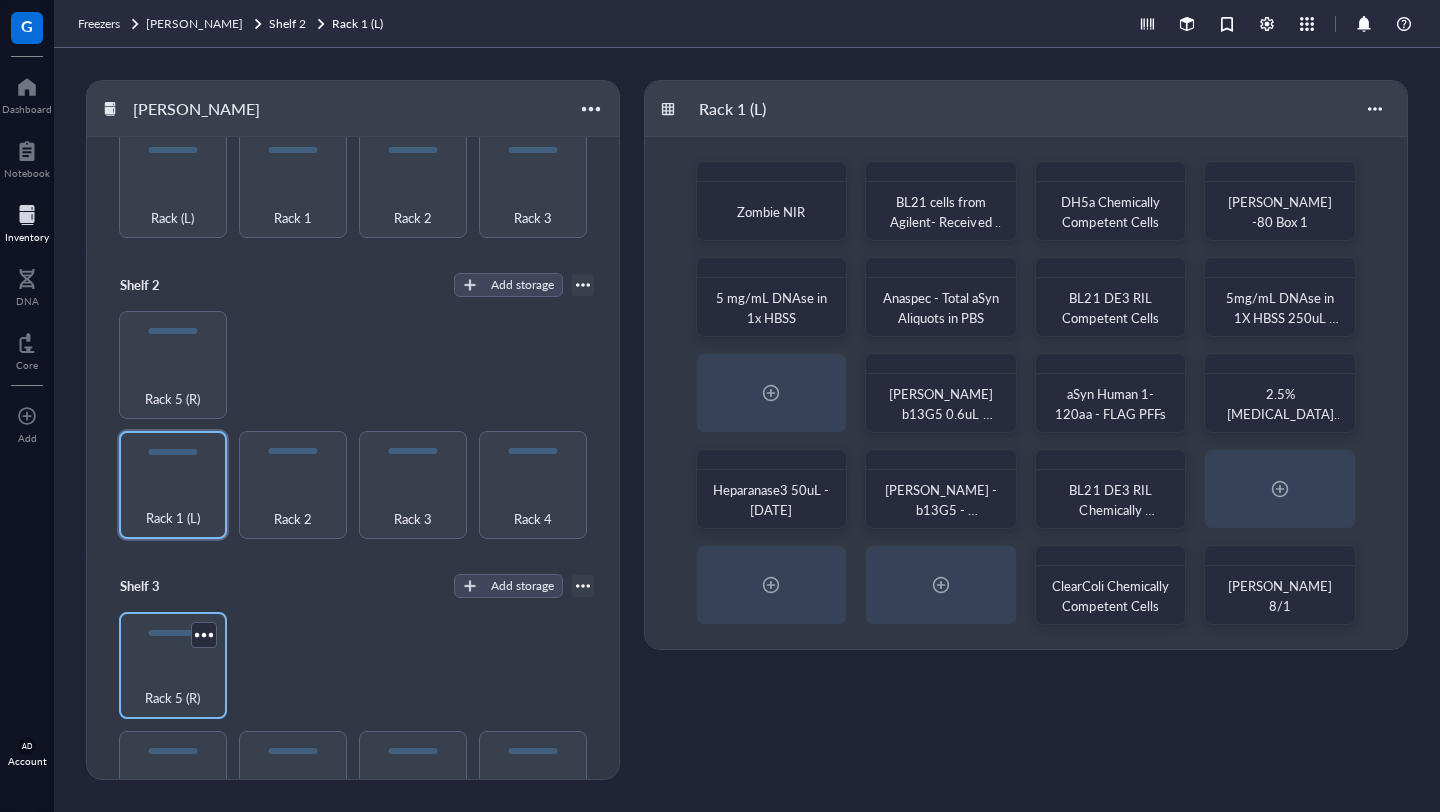 click on "Rack 5 (R)" at bounding box center (173, 666) 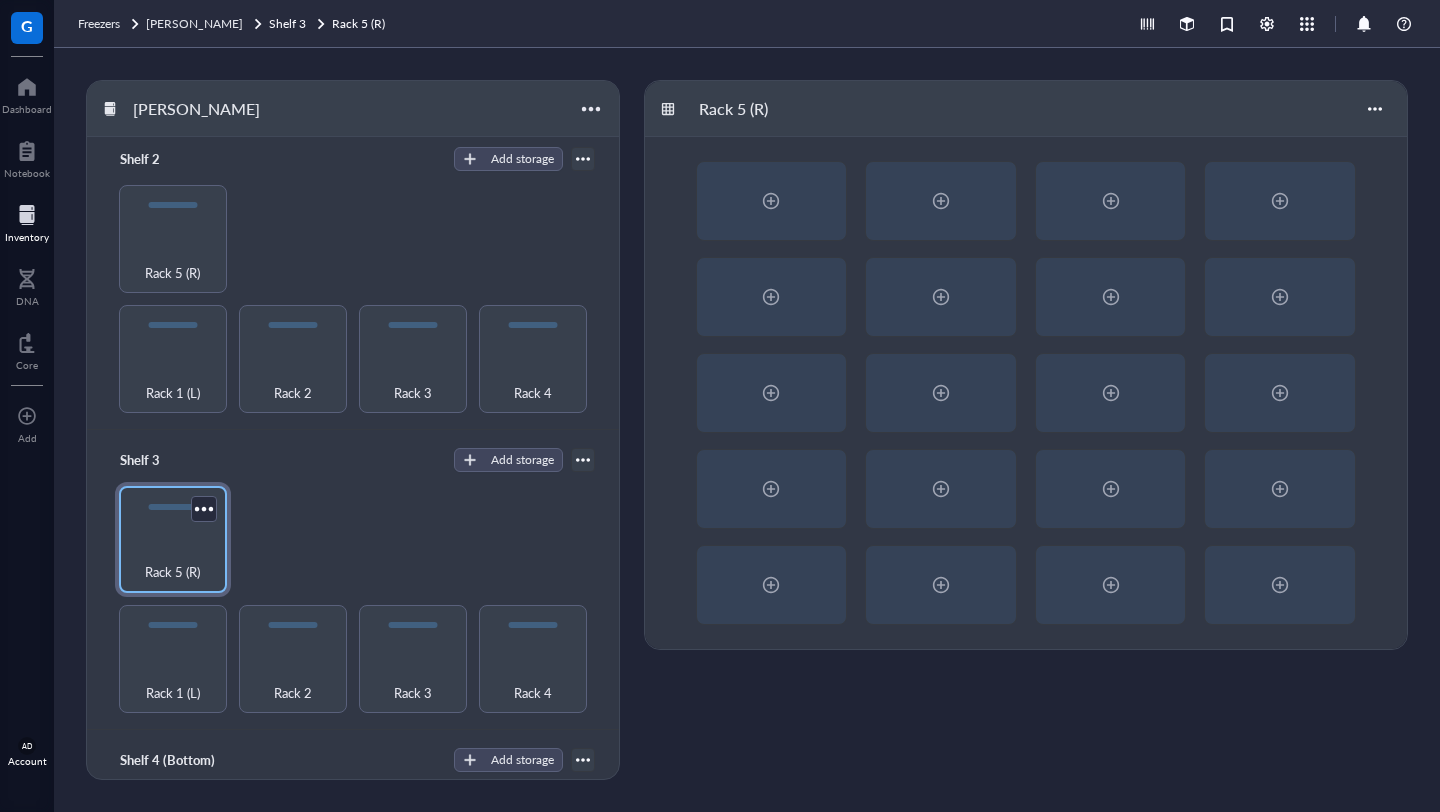 scroll, scrollTop: 345, scrollLeft: 0, axis: vertical 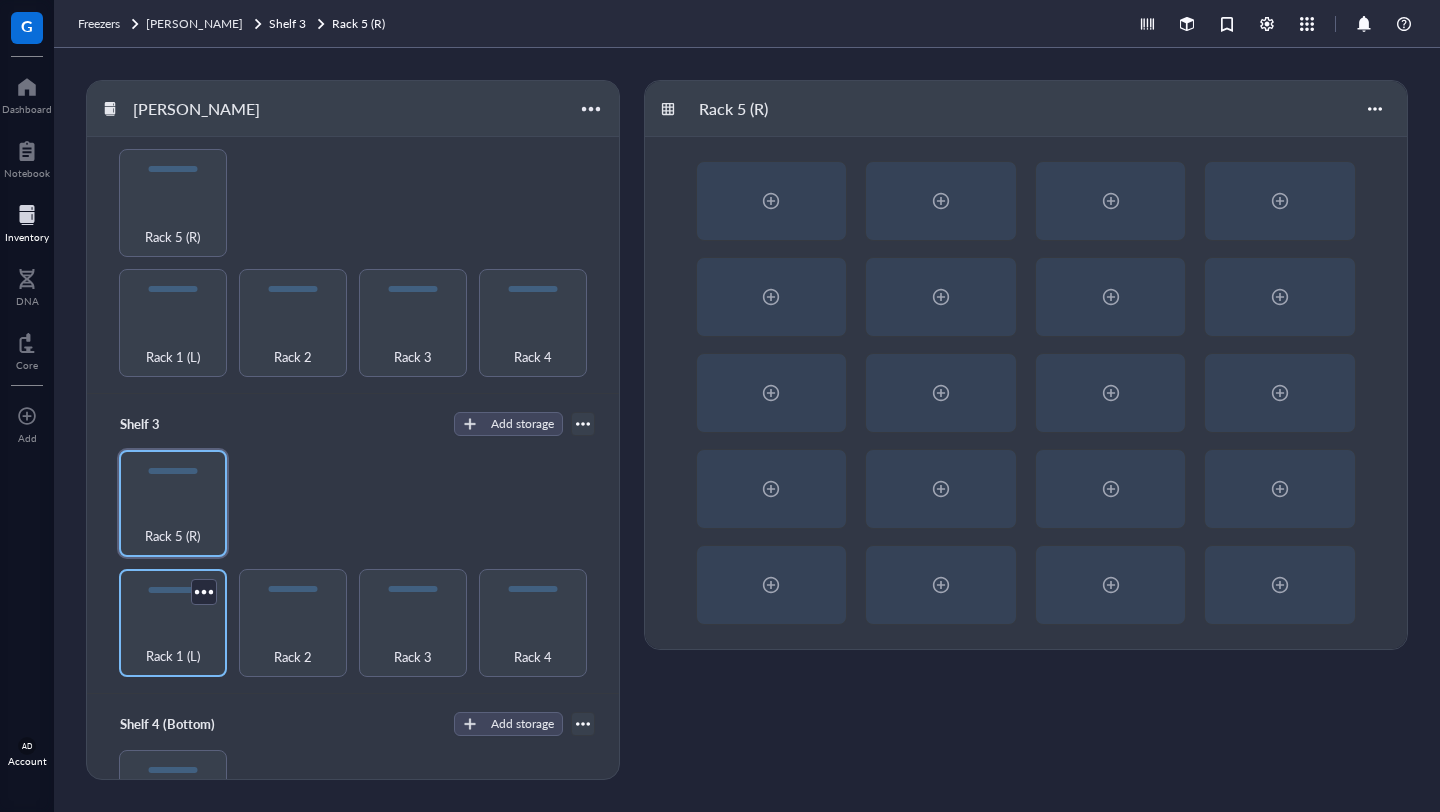 click on "Rack 1 (L)" at bounding box center (173, 656) 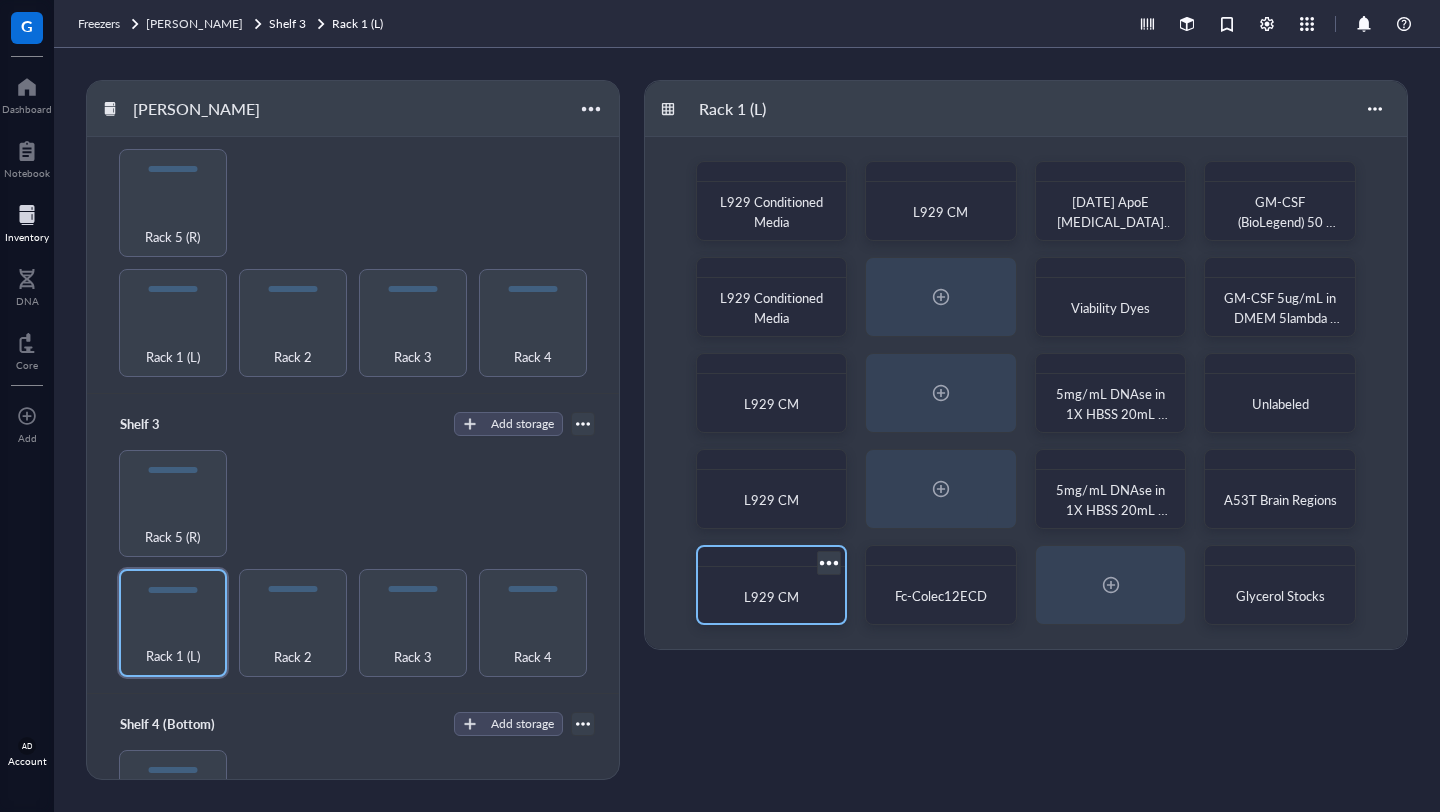 click at bounding box center [772, 557] 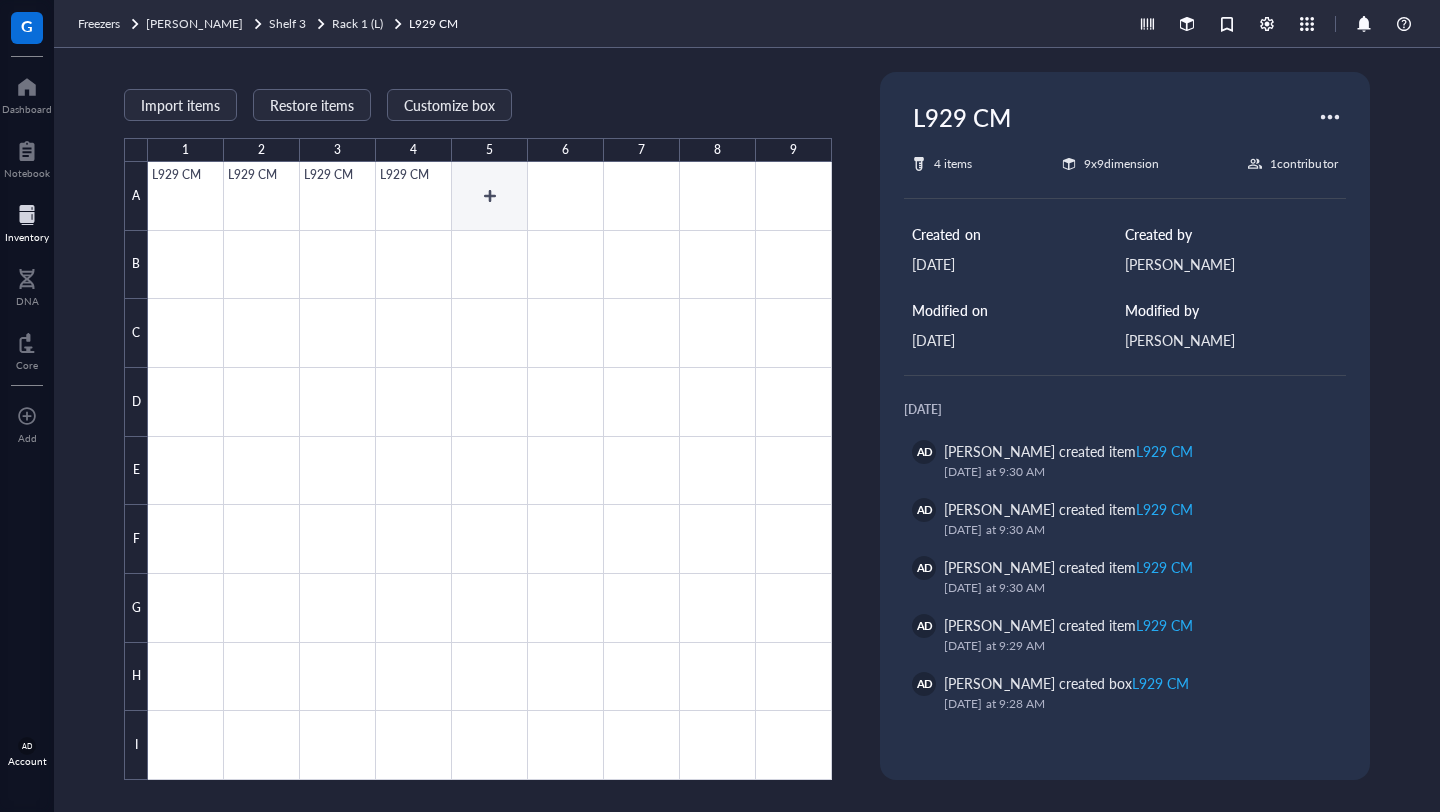 click at bounding box center (490, 471) 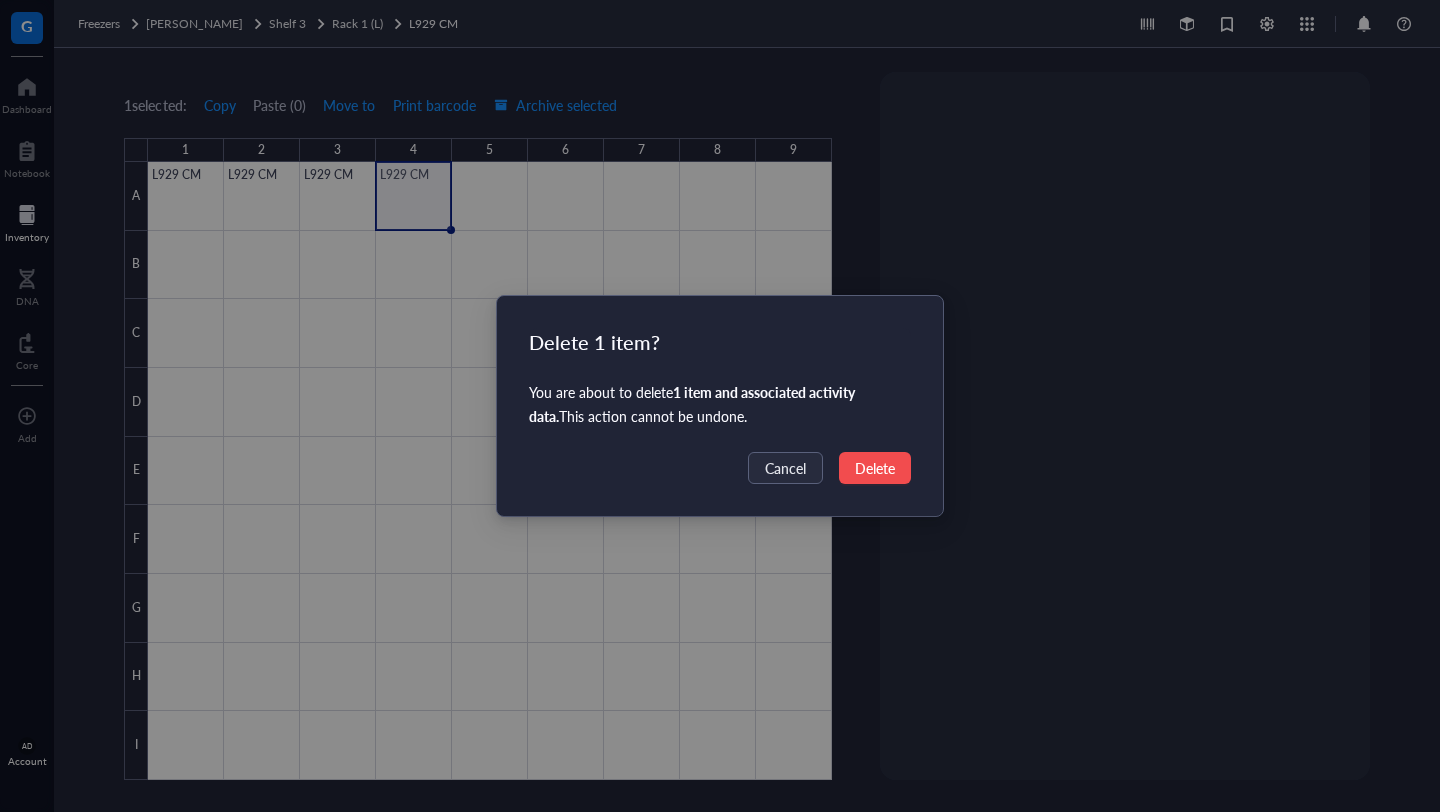 click on "Delete" at bounding box center [875, 468] 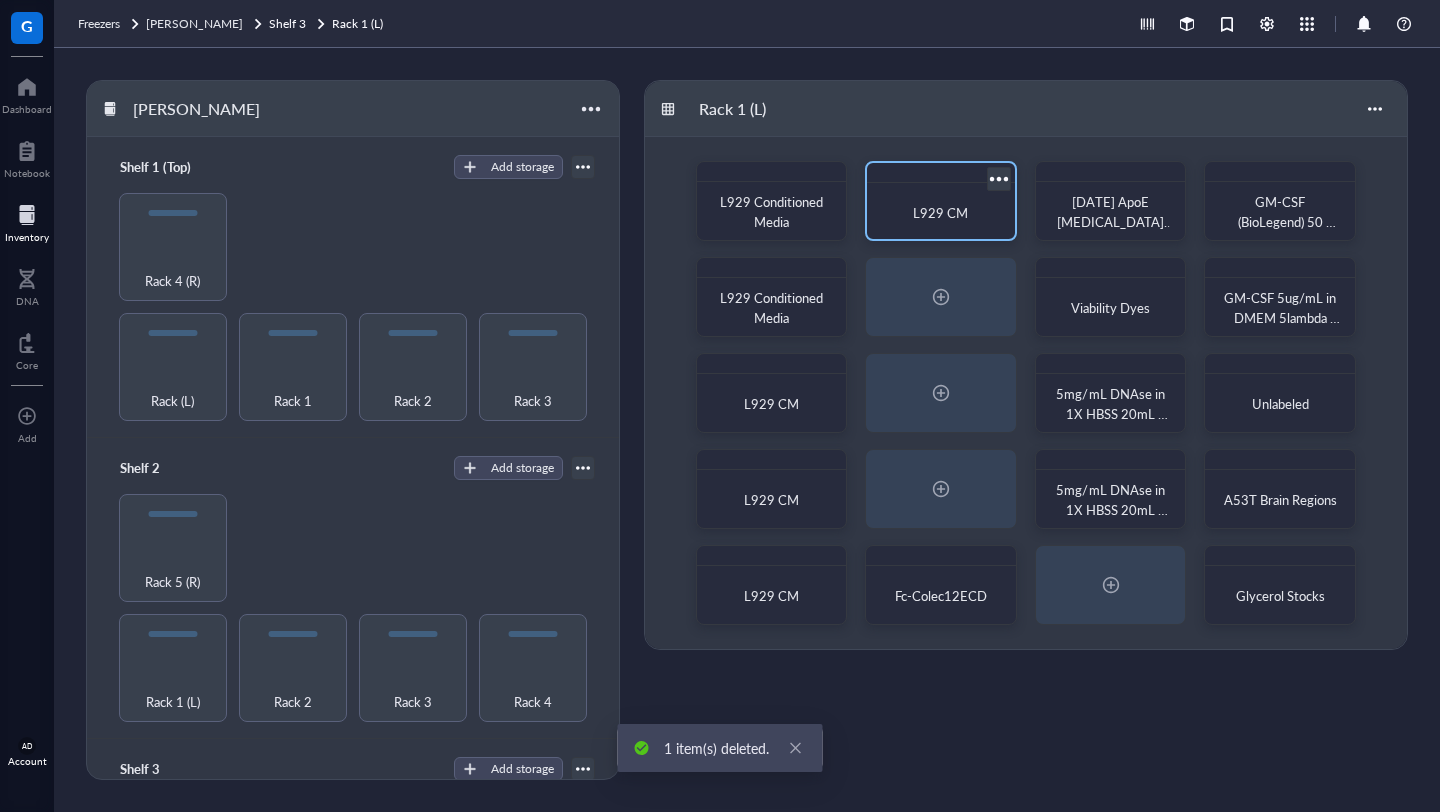 click on "L929 CM" at bounding box center [940, 212] 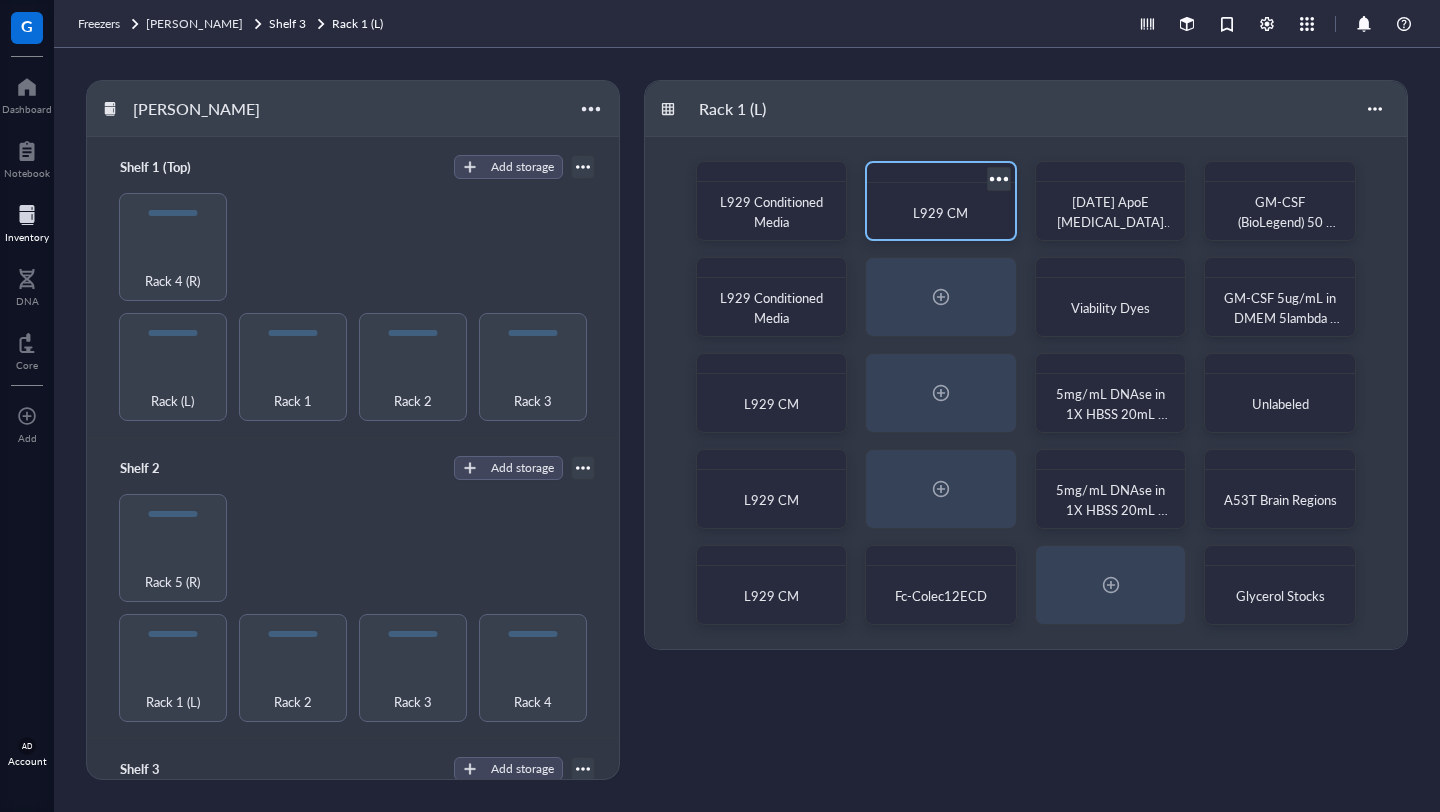 click at bounding box center [998, 178] 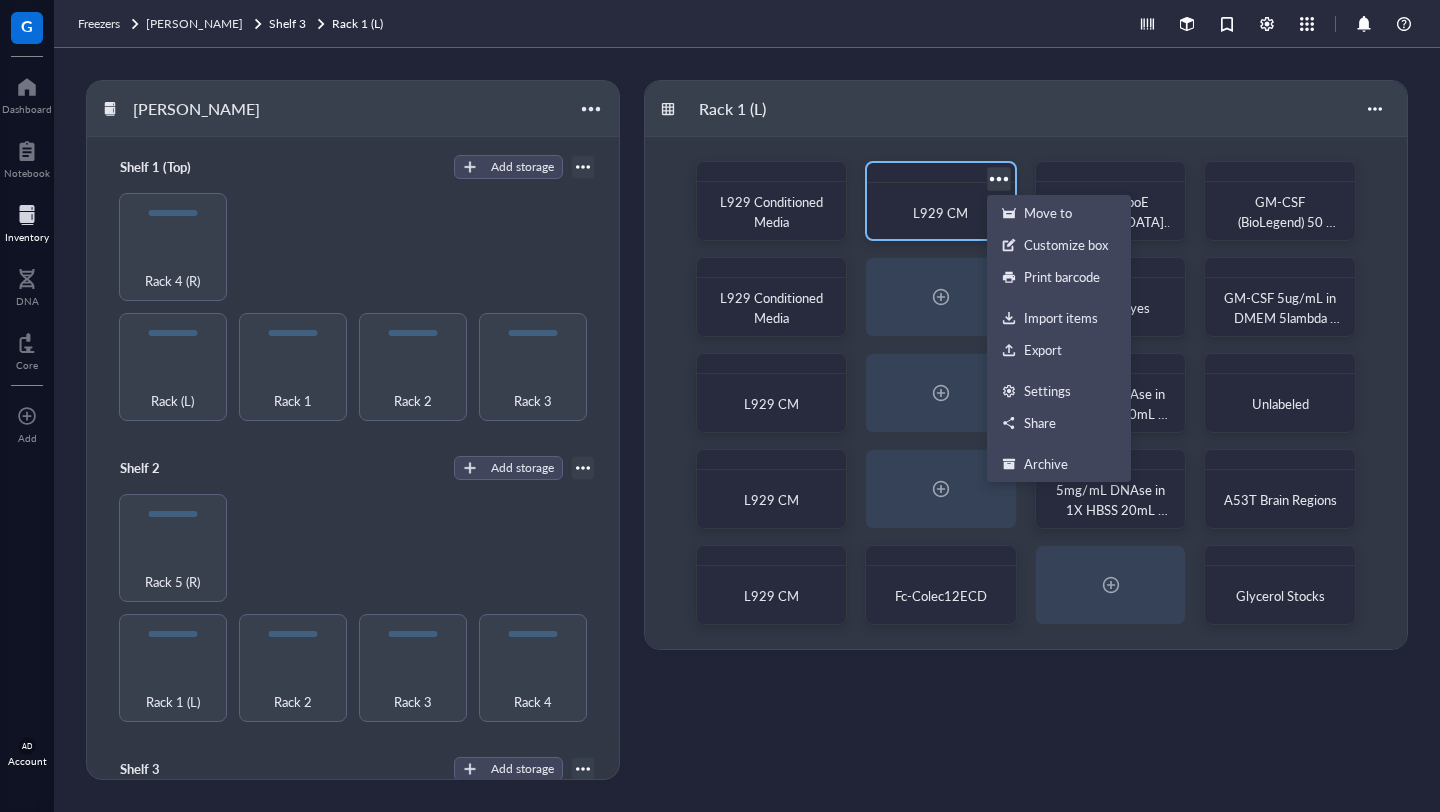 click on "L929 CM" at bounding box center [941, 201] 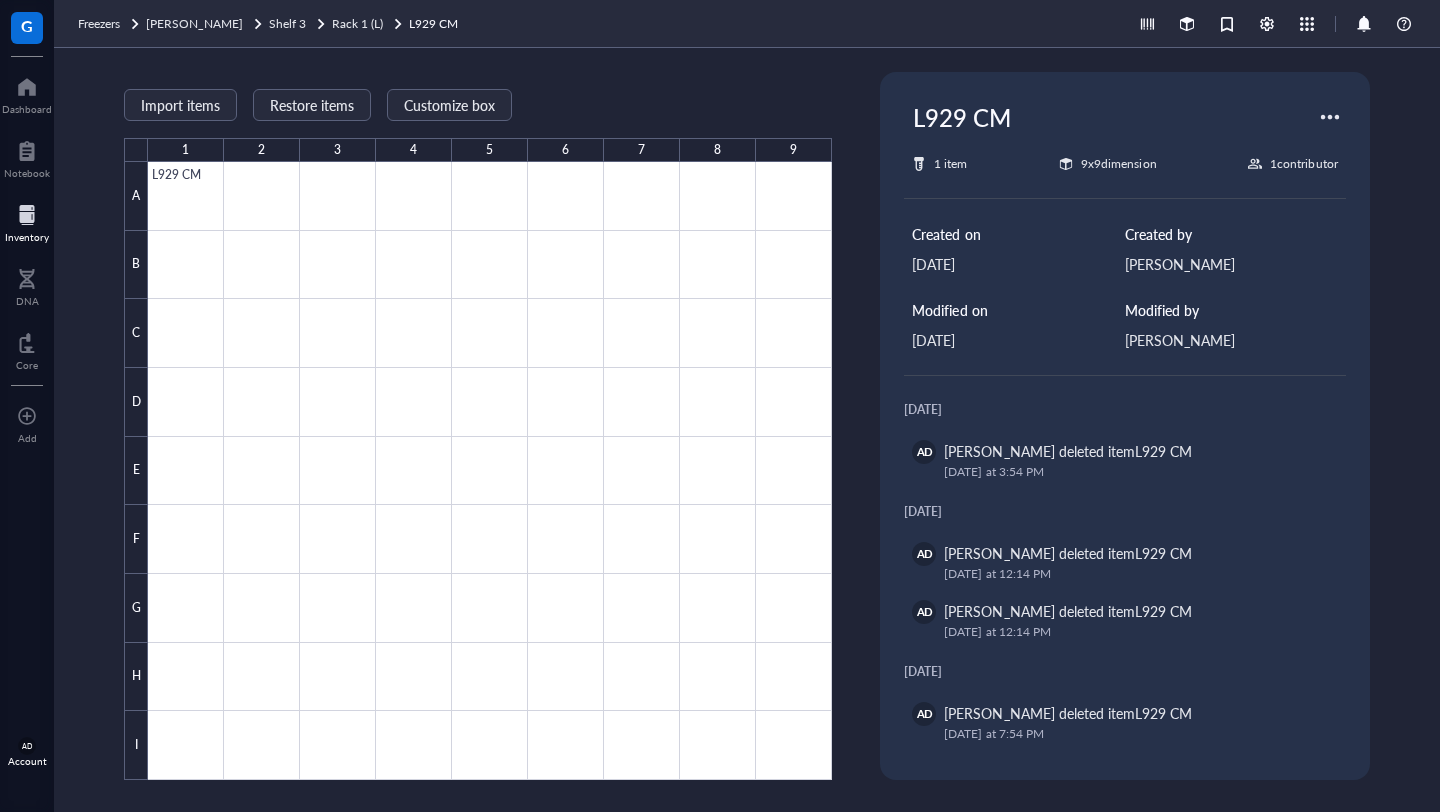 click at bounding box center [1330, 117] 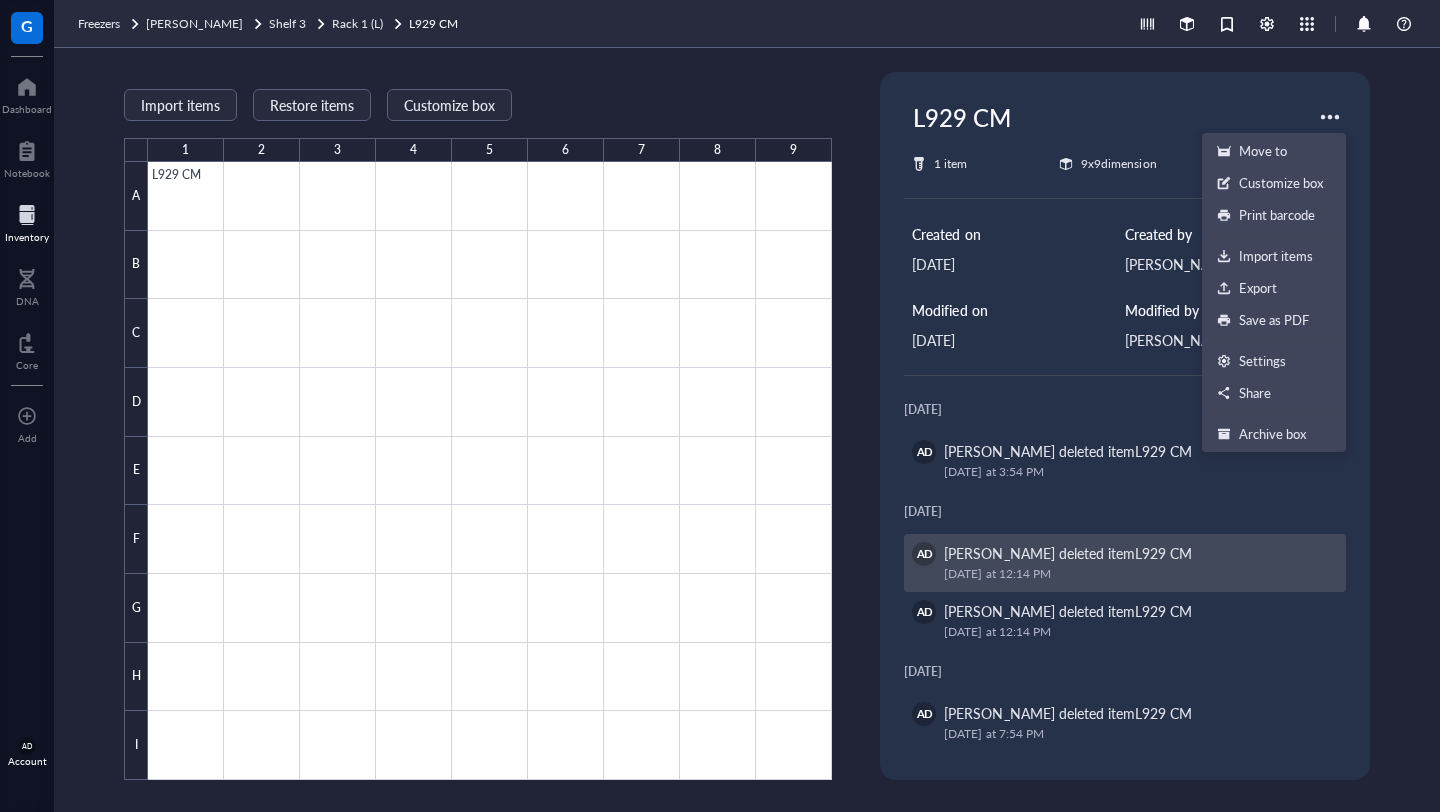 click on "[DATE] 12:14 PM" at bounding box center [1132, 574] 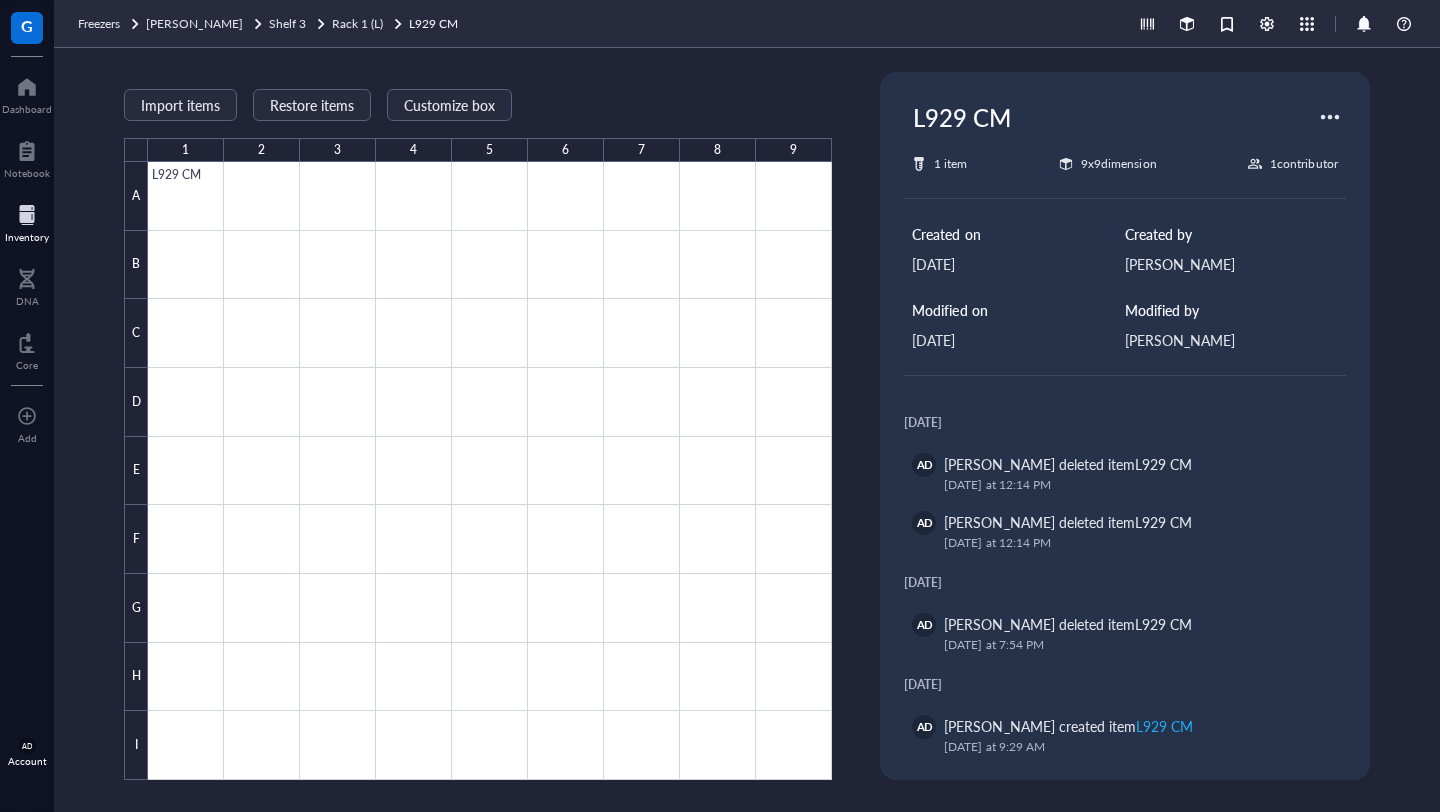 scroll, scrollTop: 400, scrollLeft: 0, axis: vertical 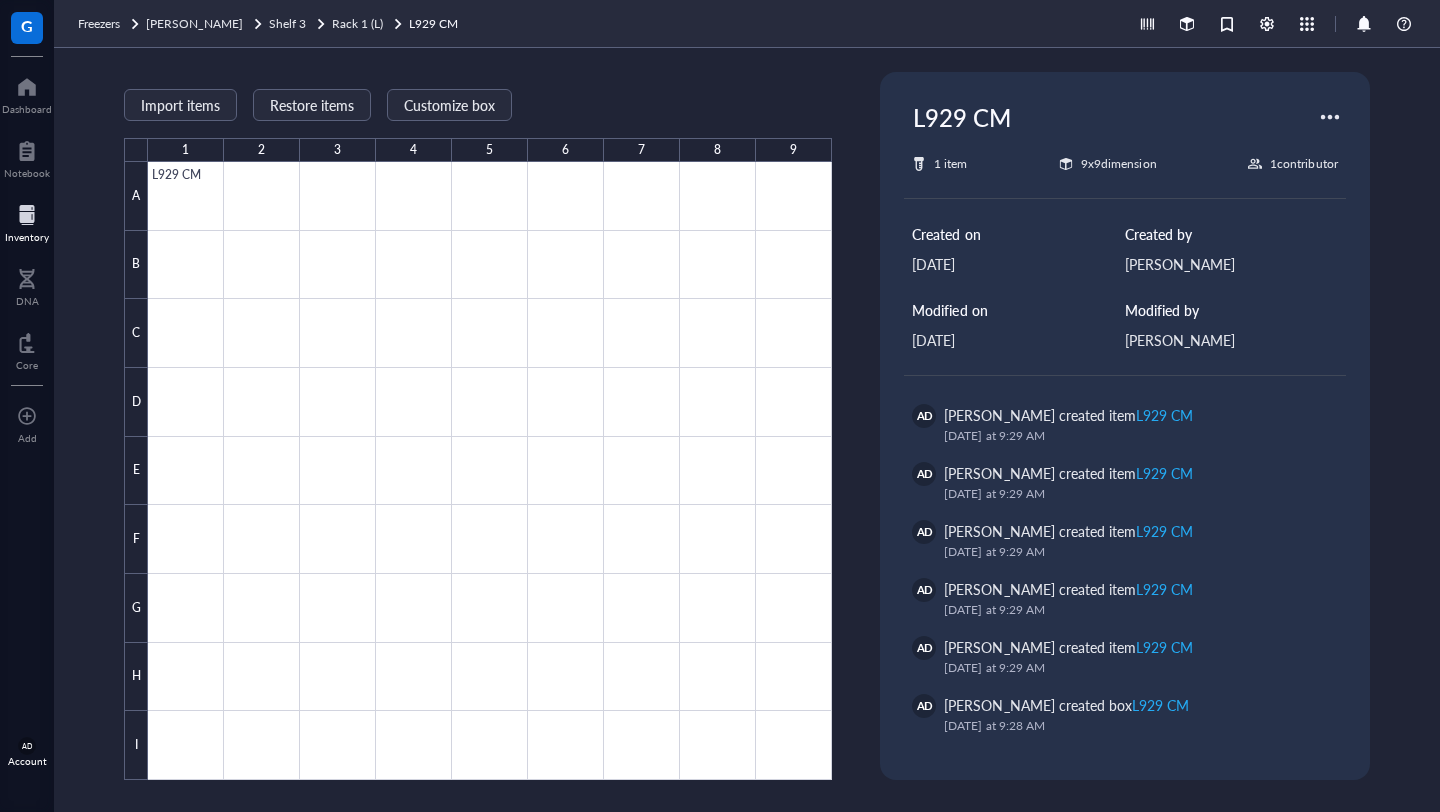 click at bounding box center [1330, 117] 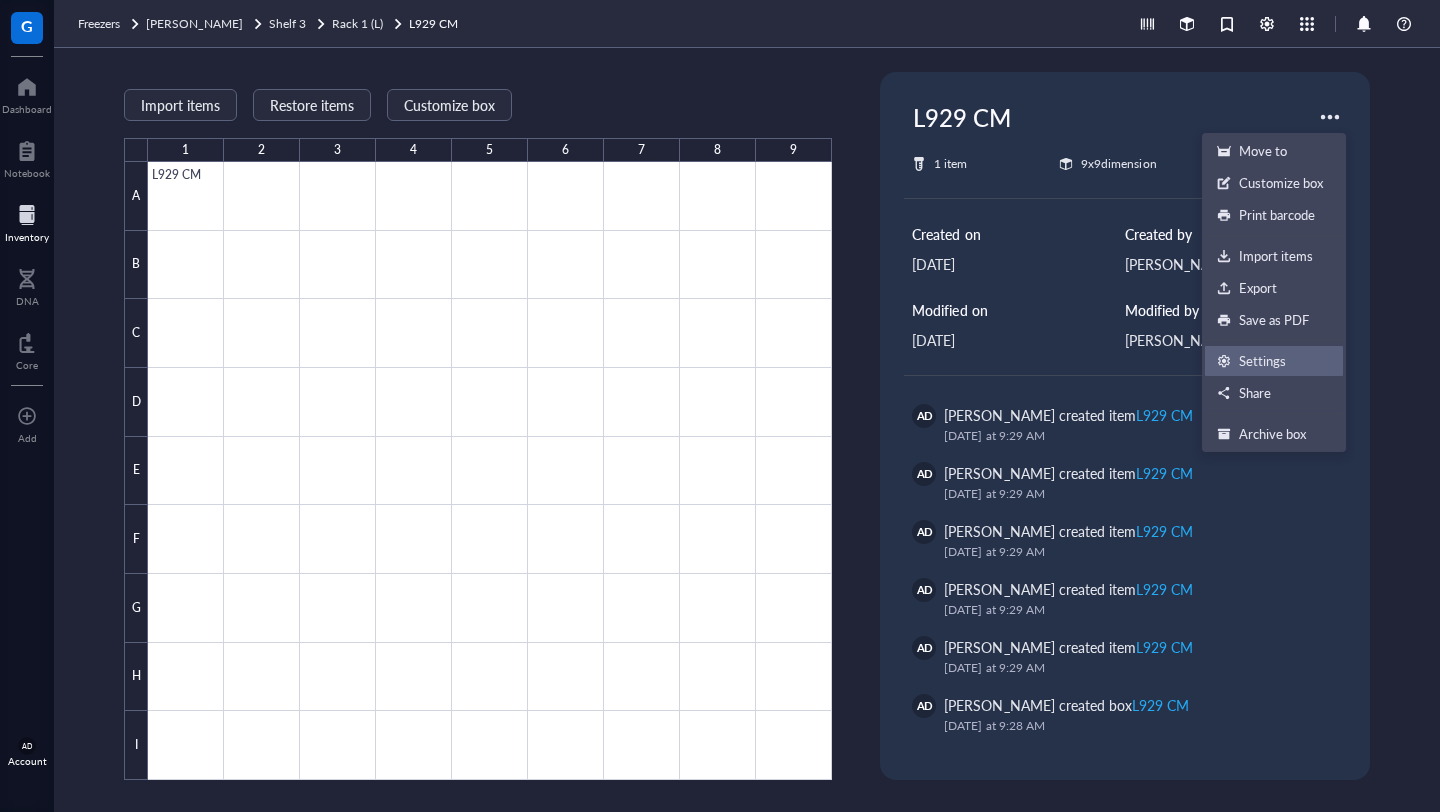 click on "Settings" at bounding box center (1274, 361) 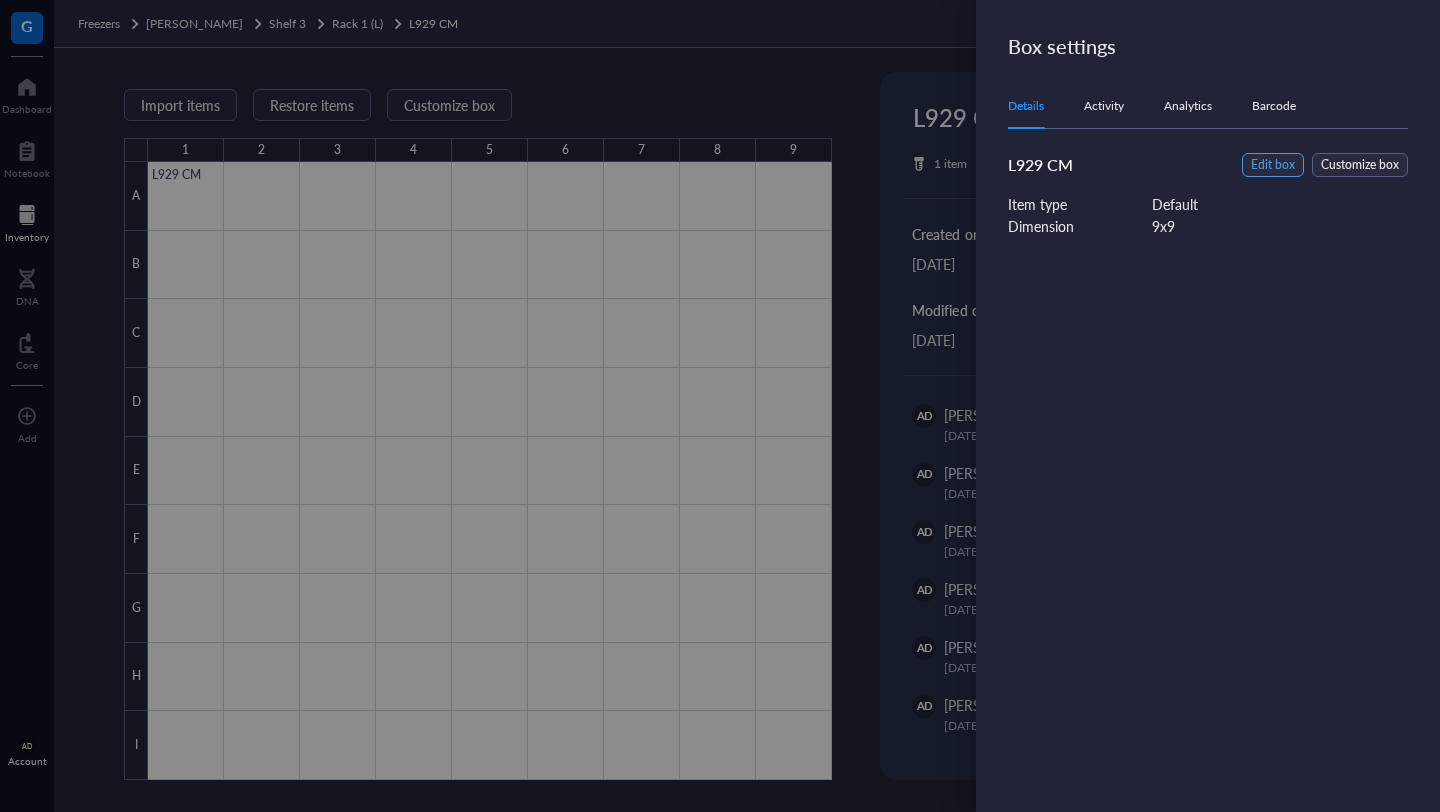 click on "Edit box" at bounding box center (1273, 165) 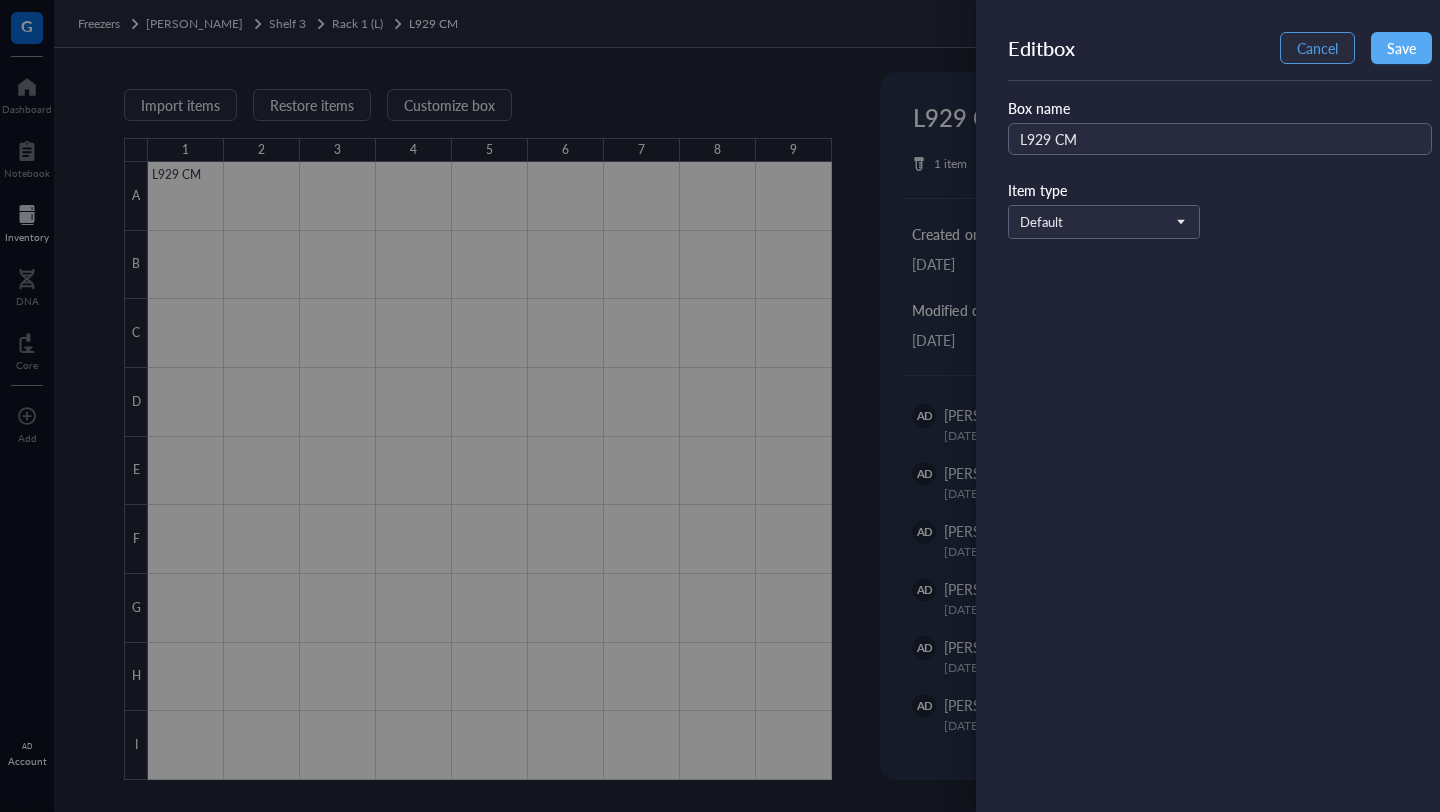 click on "Cancel" at bounding box center [1317, 48] 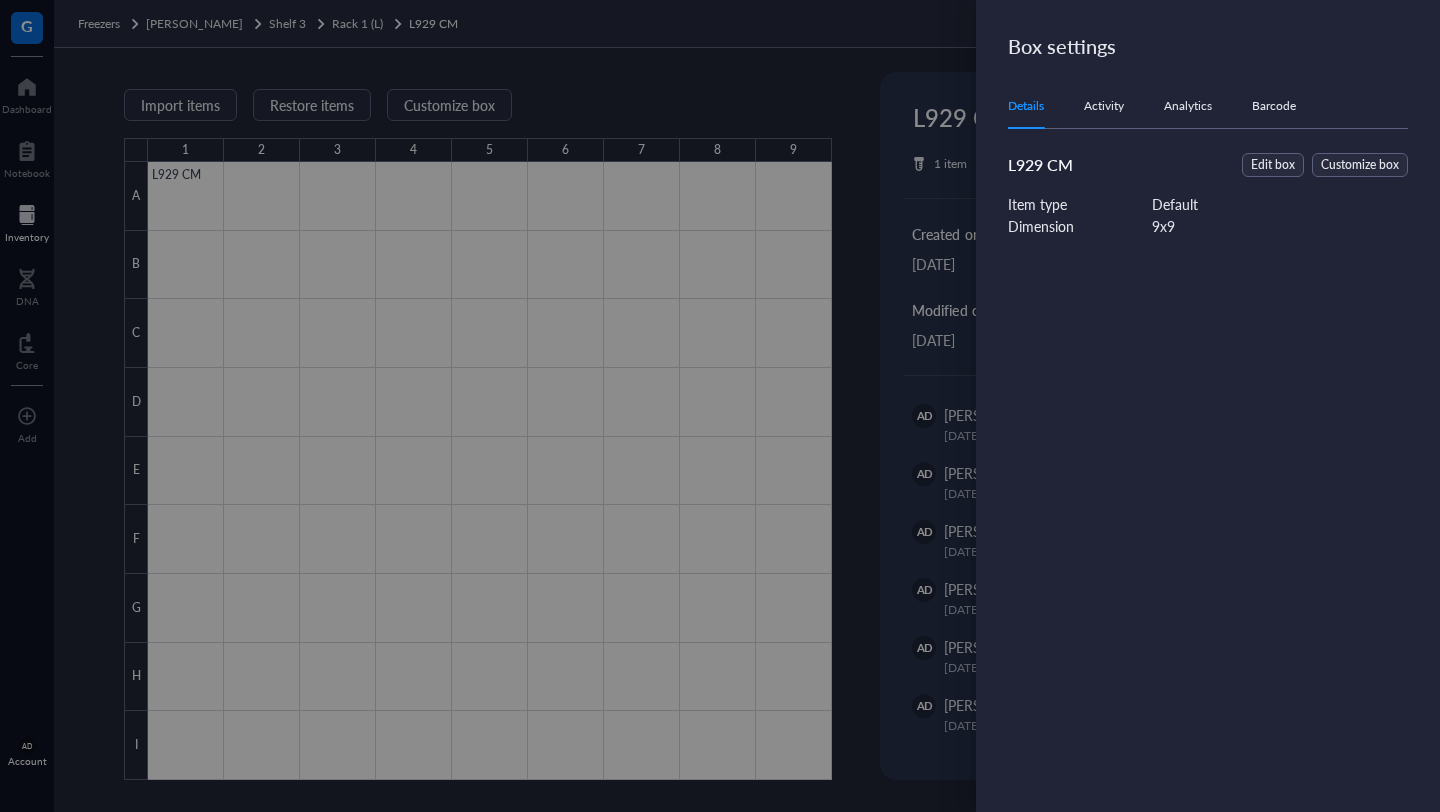 click on "Details Activity Analytics Barcode" at bounding box center [1208, 106] 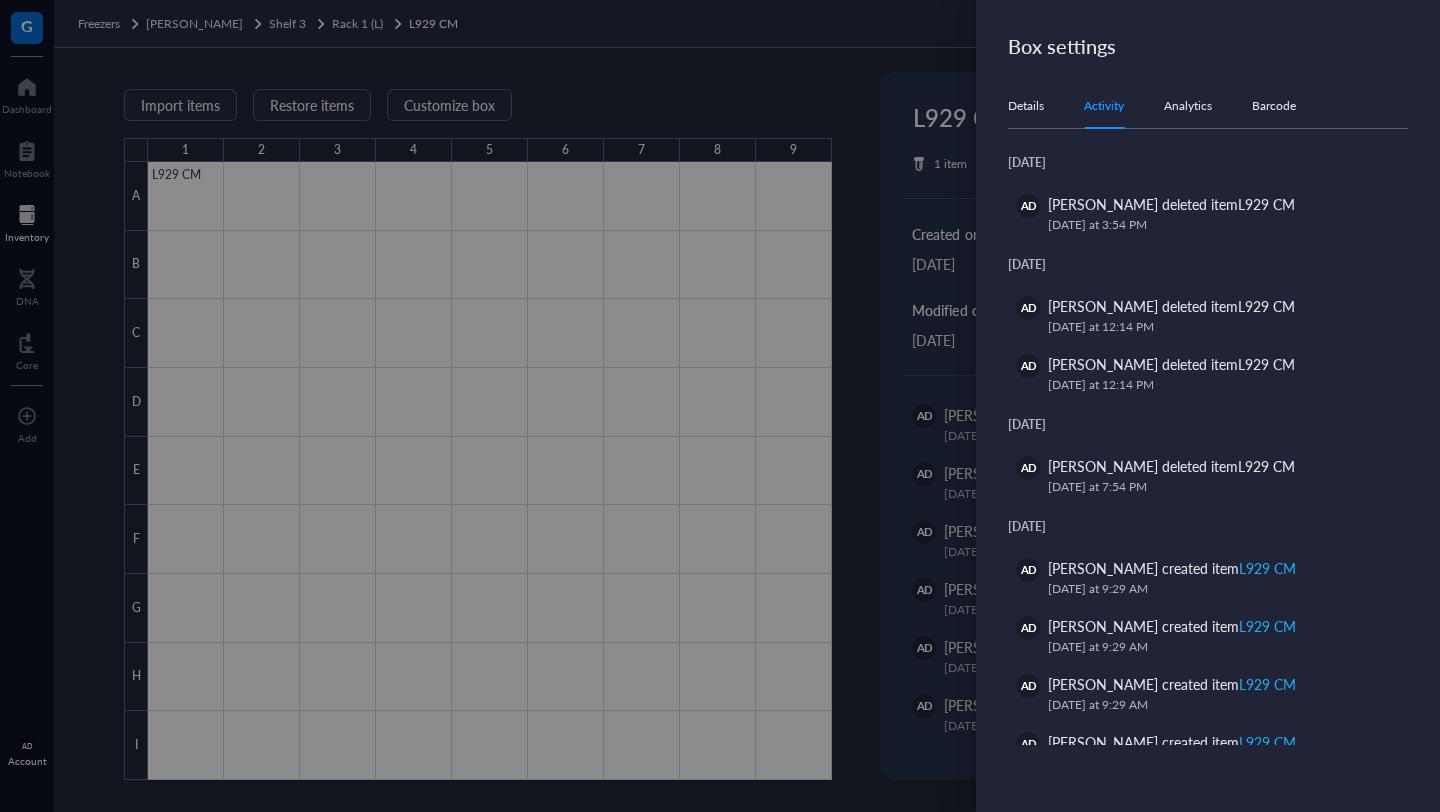 click on "Analytics" at bounding box center [1188, 106] 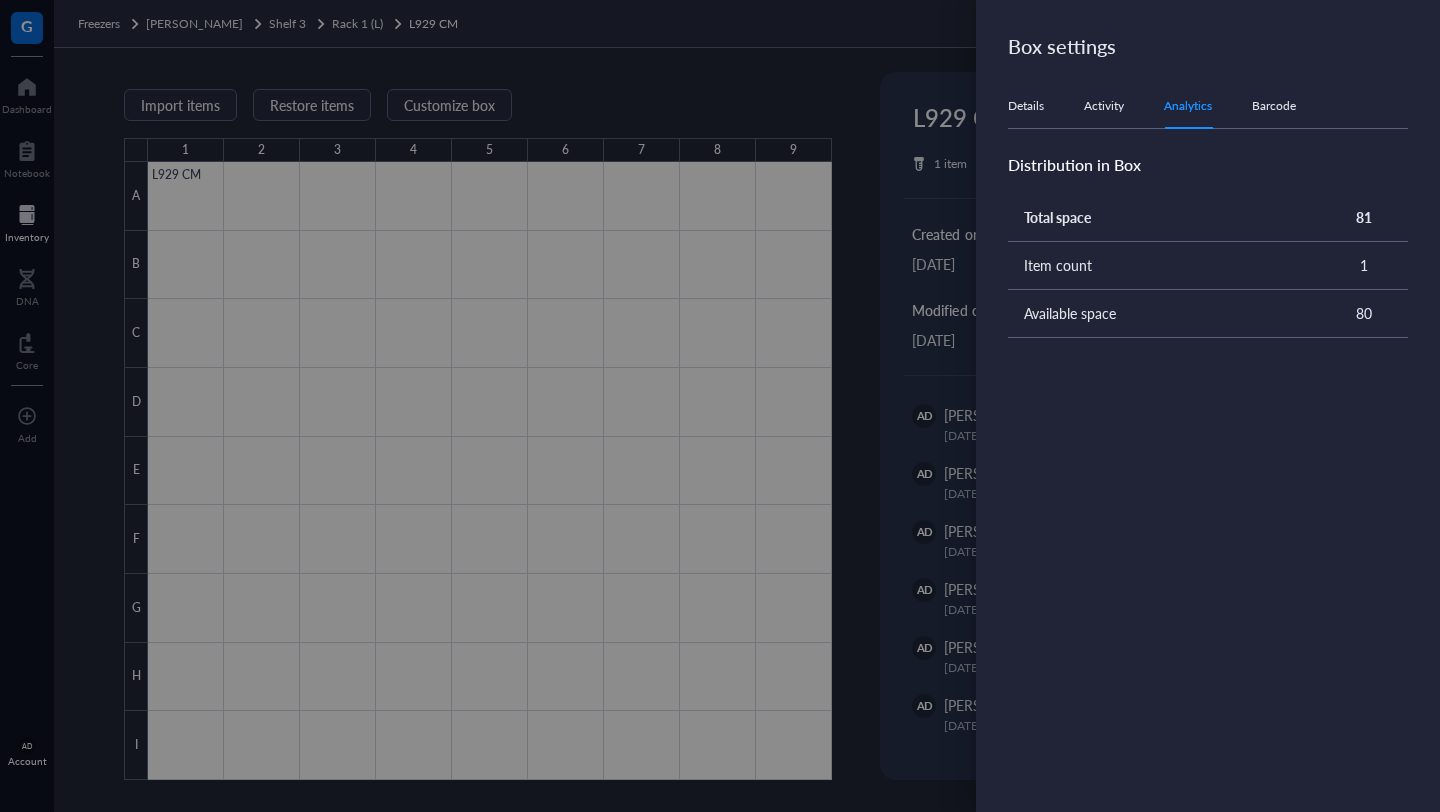 click on "Barcode" at bounding box center [1274, 106] 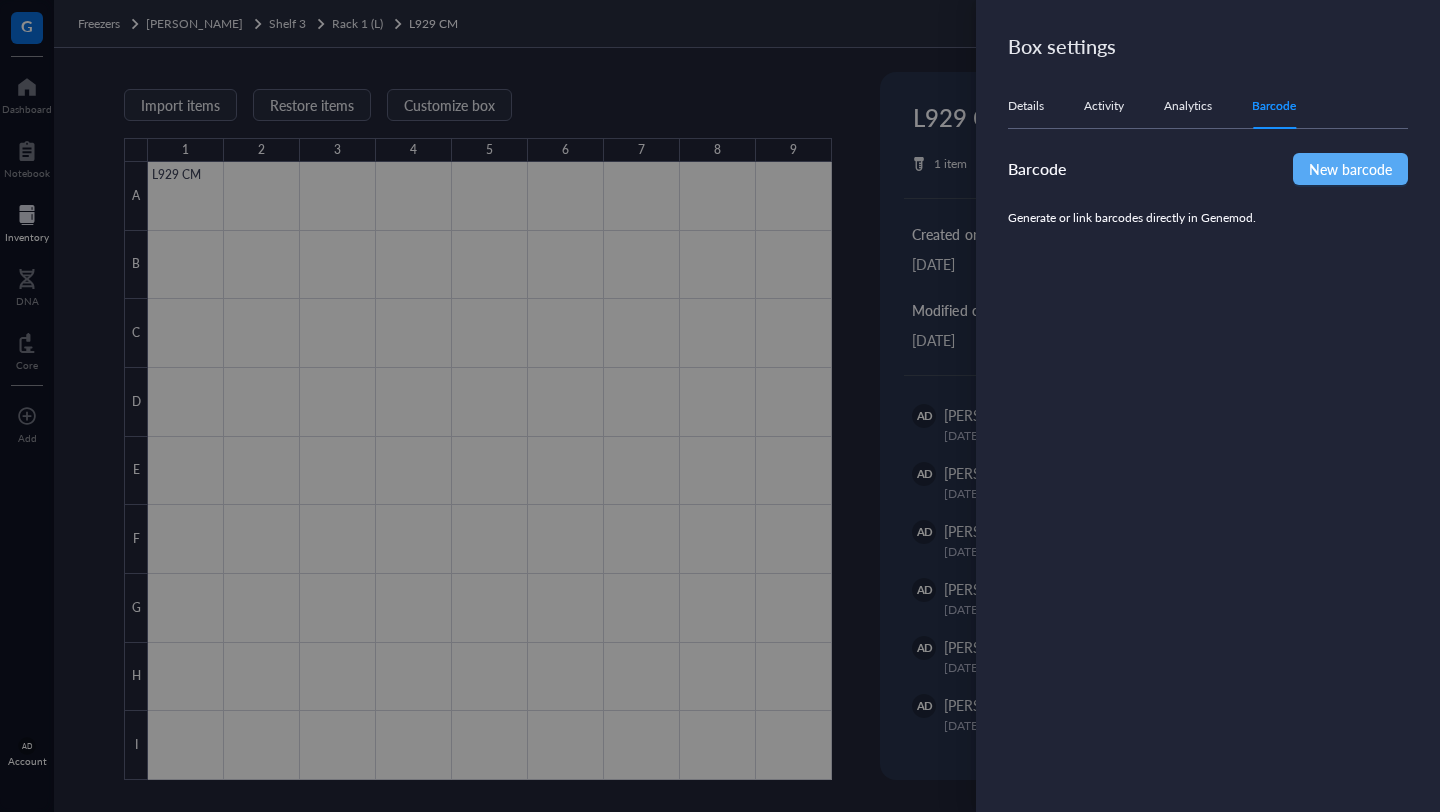 click at bounding box center [720, 406] 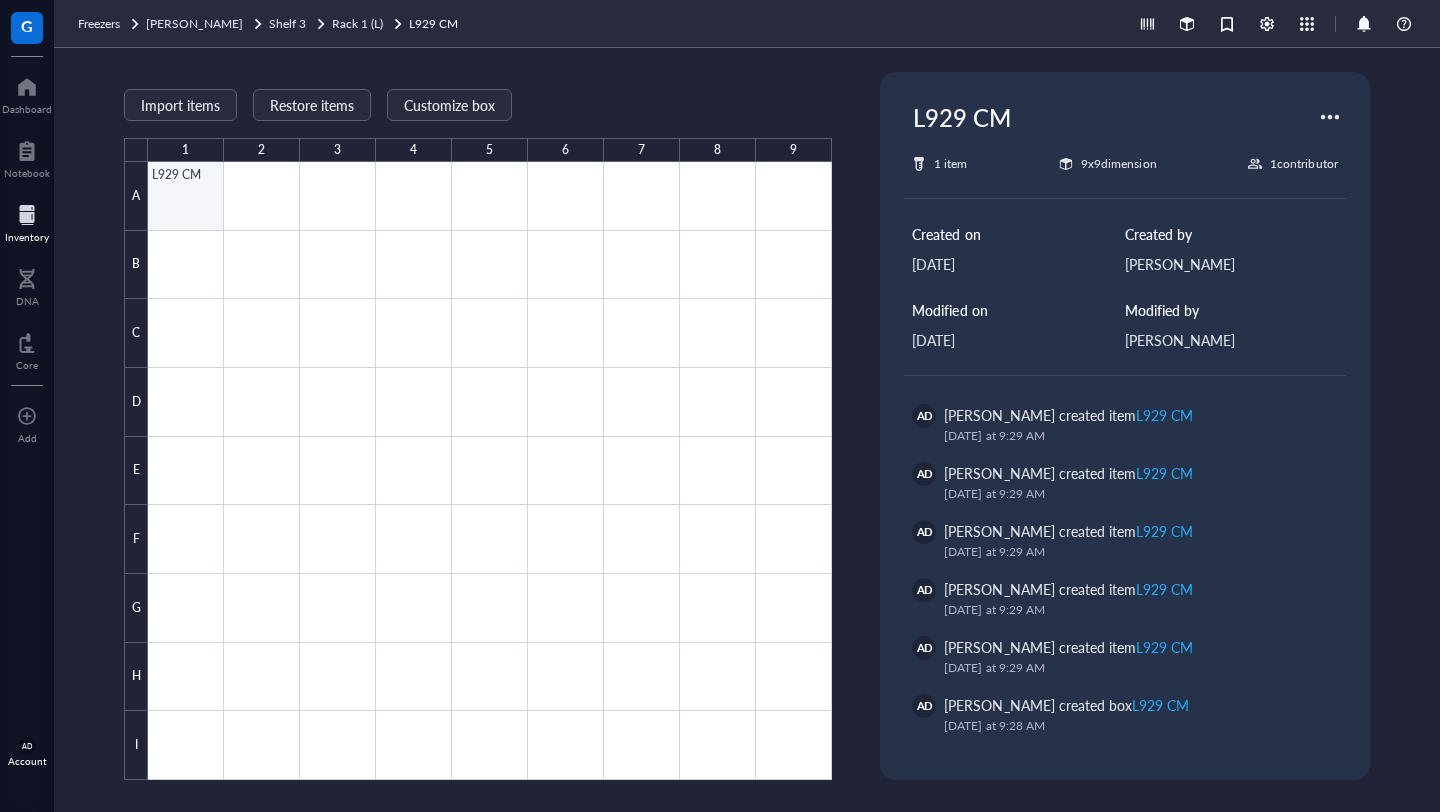 click at bounding box center (490, 471) 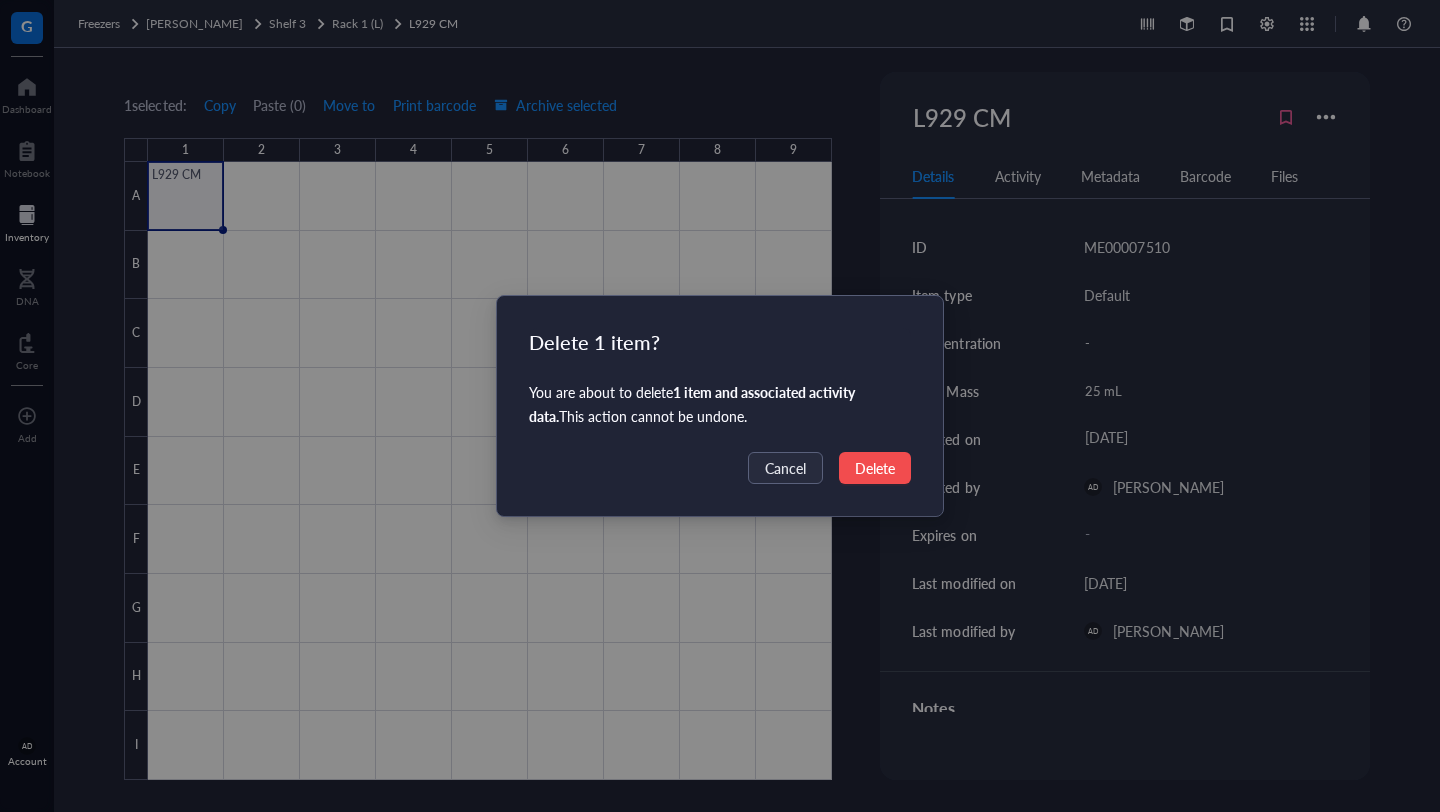 click on "Delete" at bounding box center [875, 468] 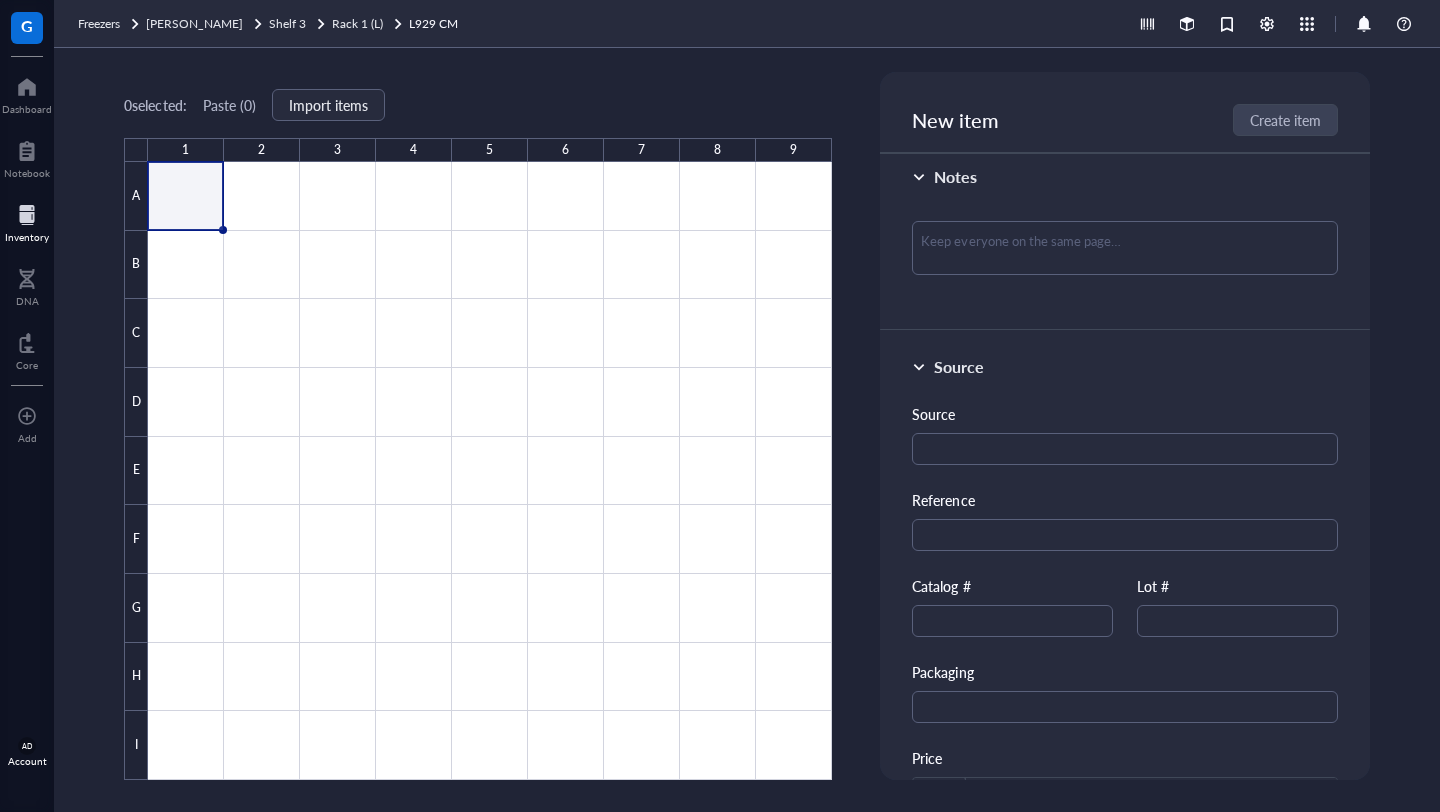 scroll, scrollTop: 724, scrollLeft: 0, axis: vertical 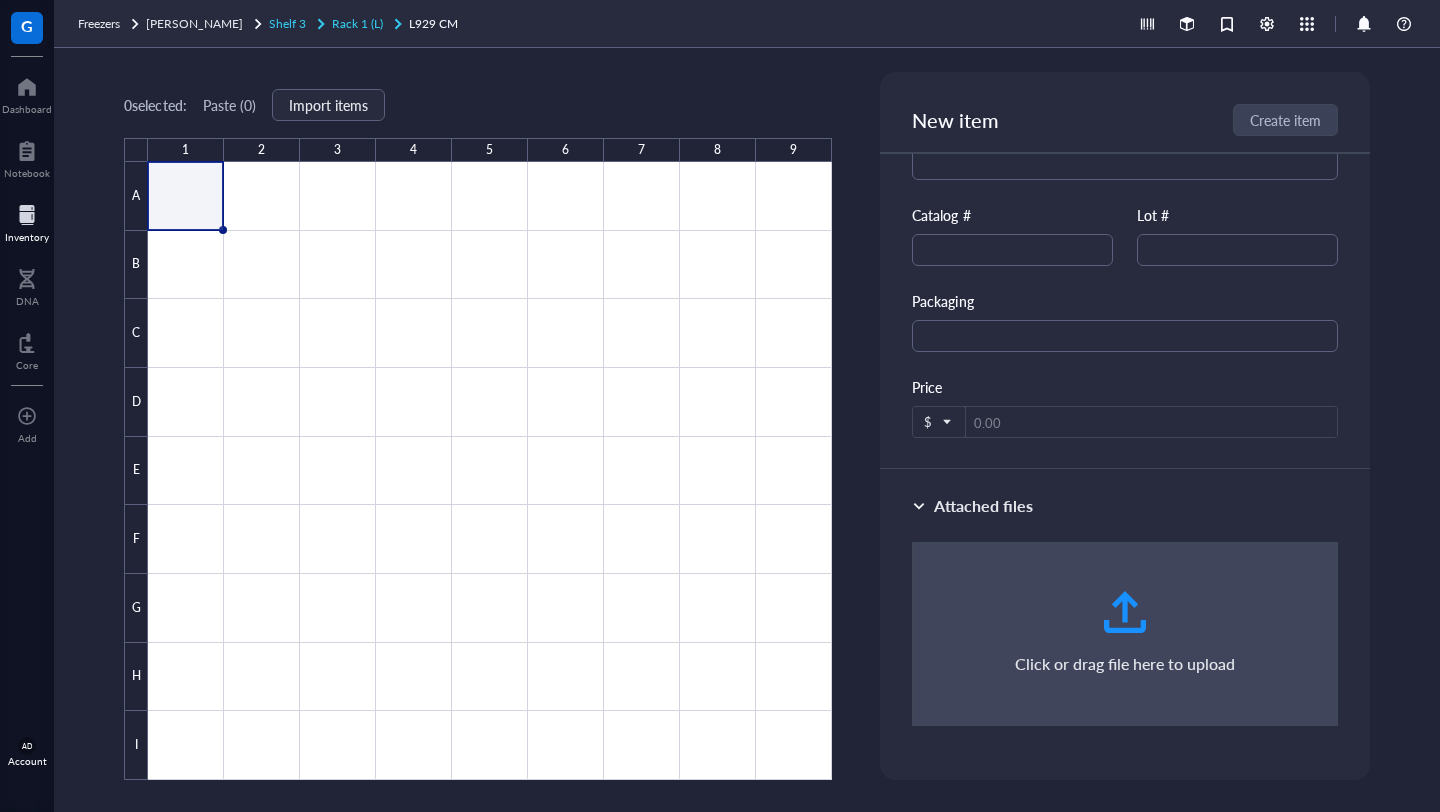 click on "Rack 1 (L)" at bounding box center [357, 23] 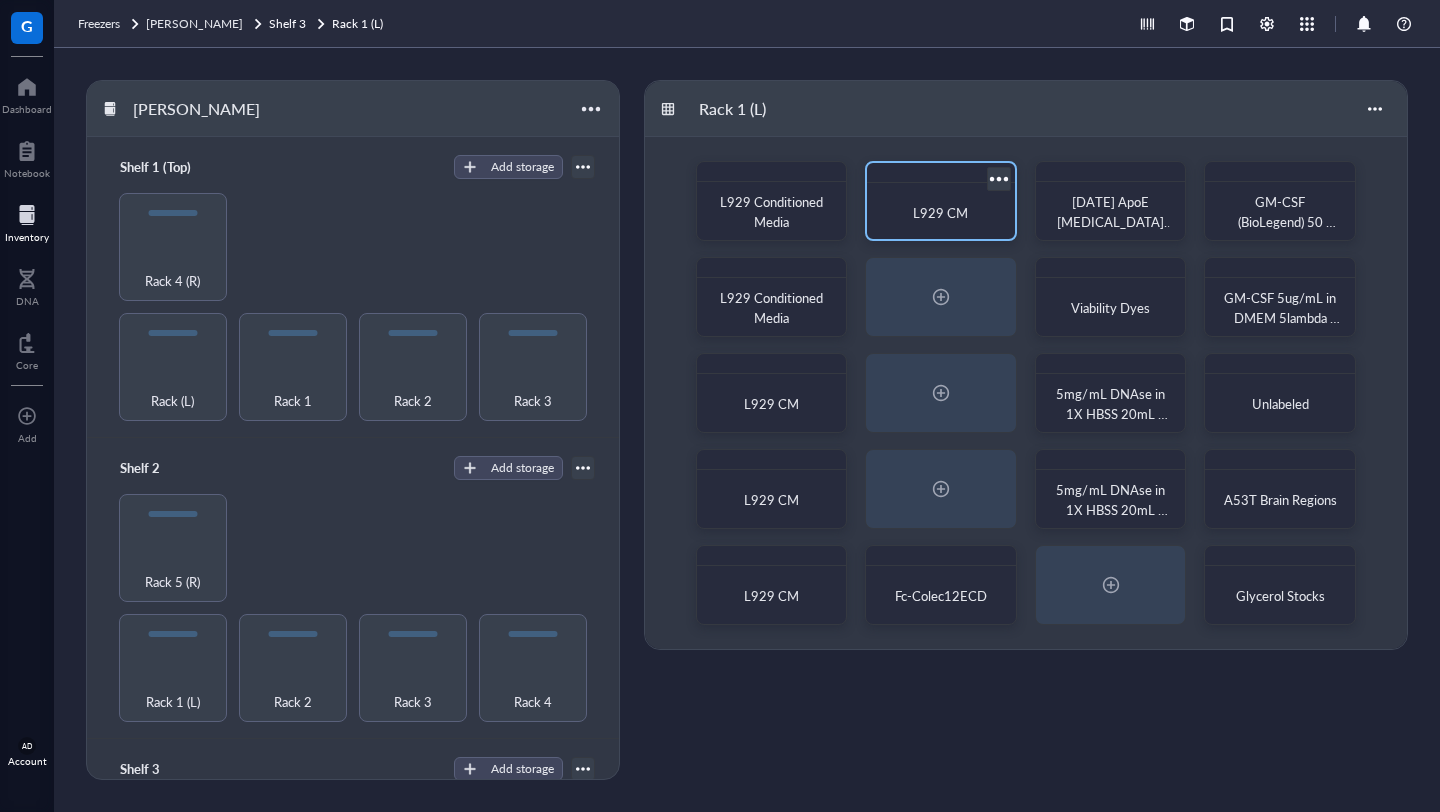 click at bounding box center (998, 178) 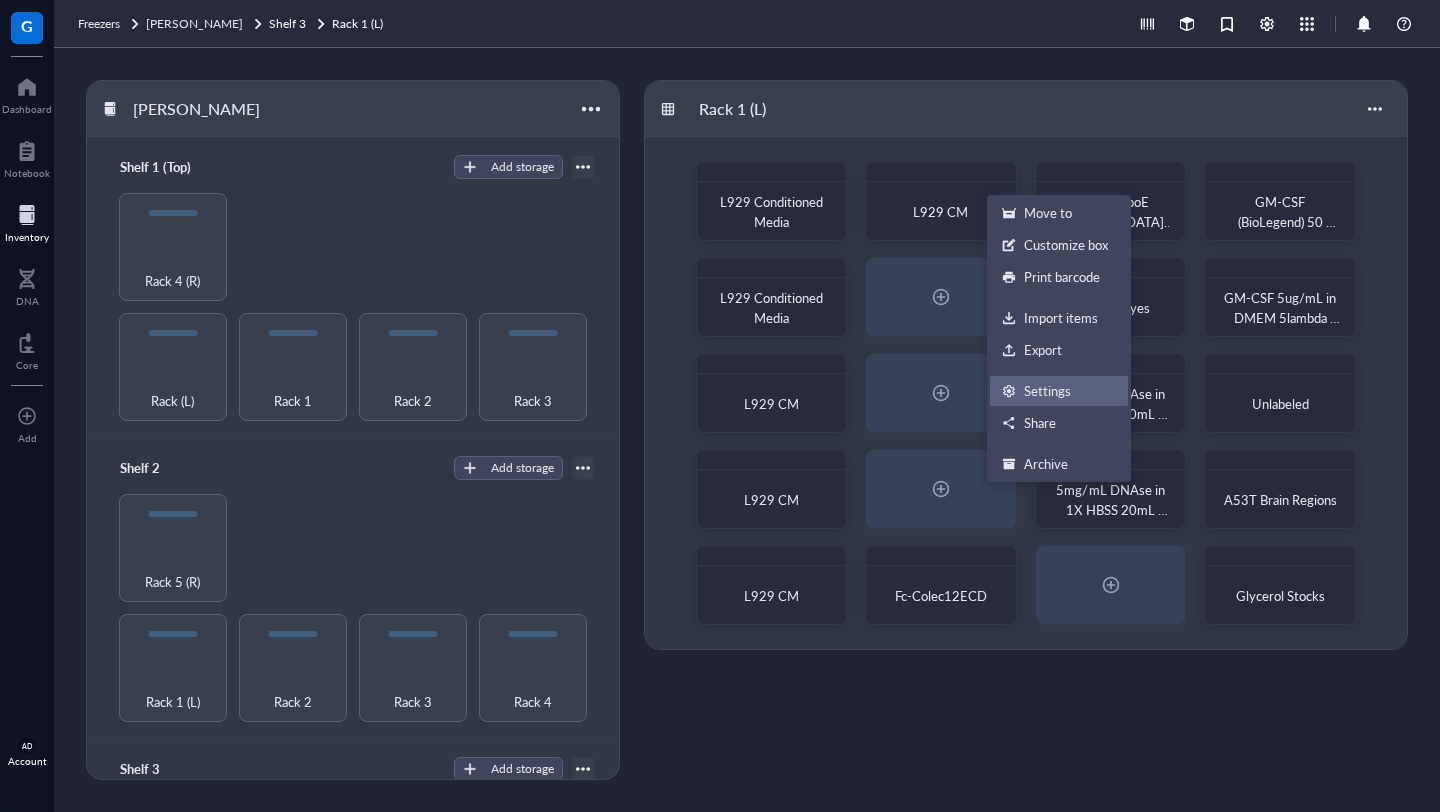 click on "Settings" at bounding box center (1059, 391) 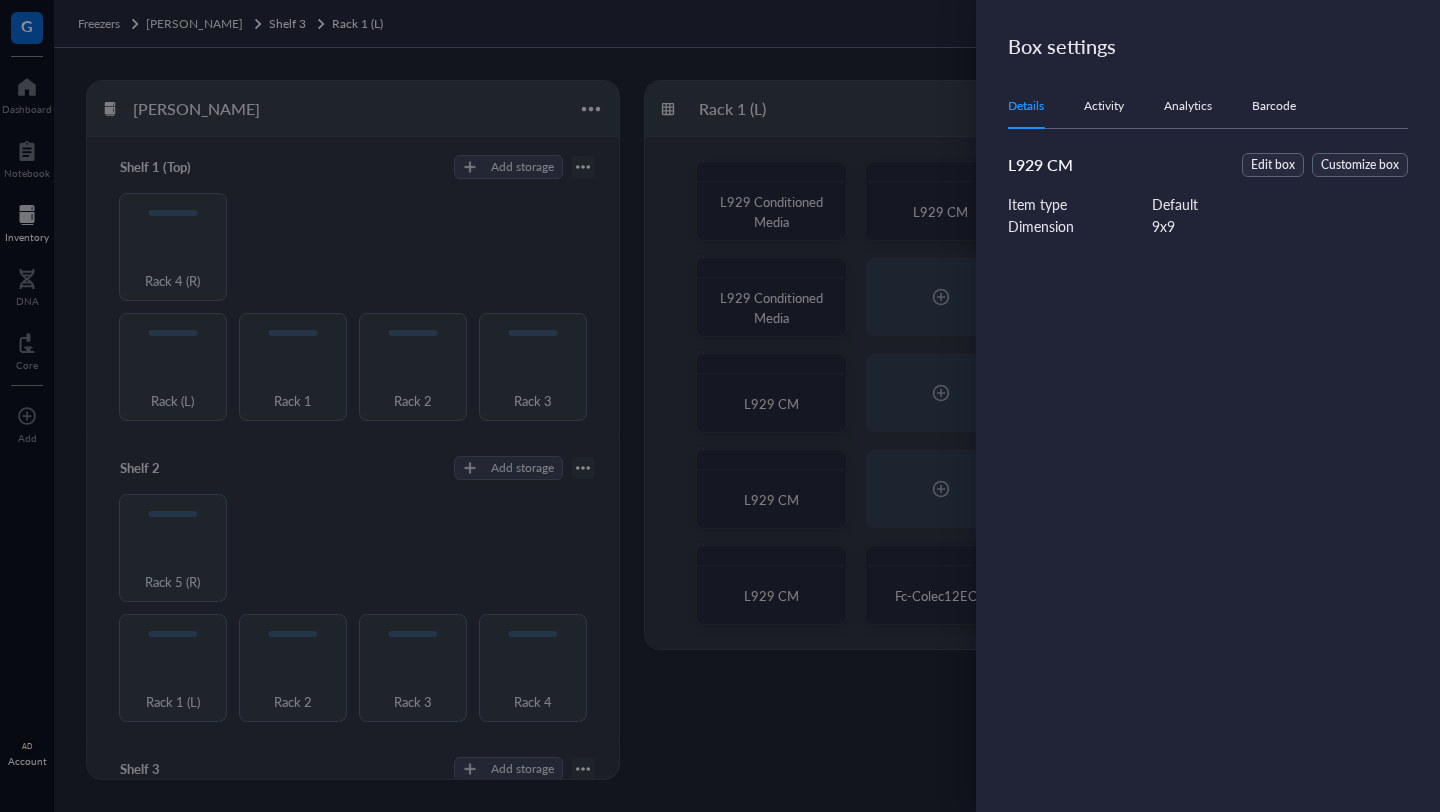 click on "Item type" at bounding box center (1080, 204) 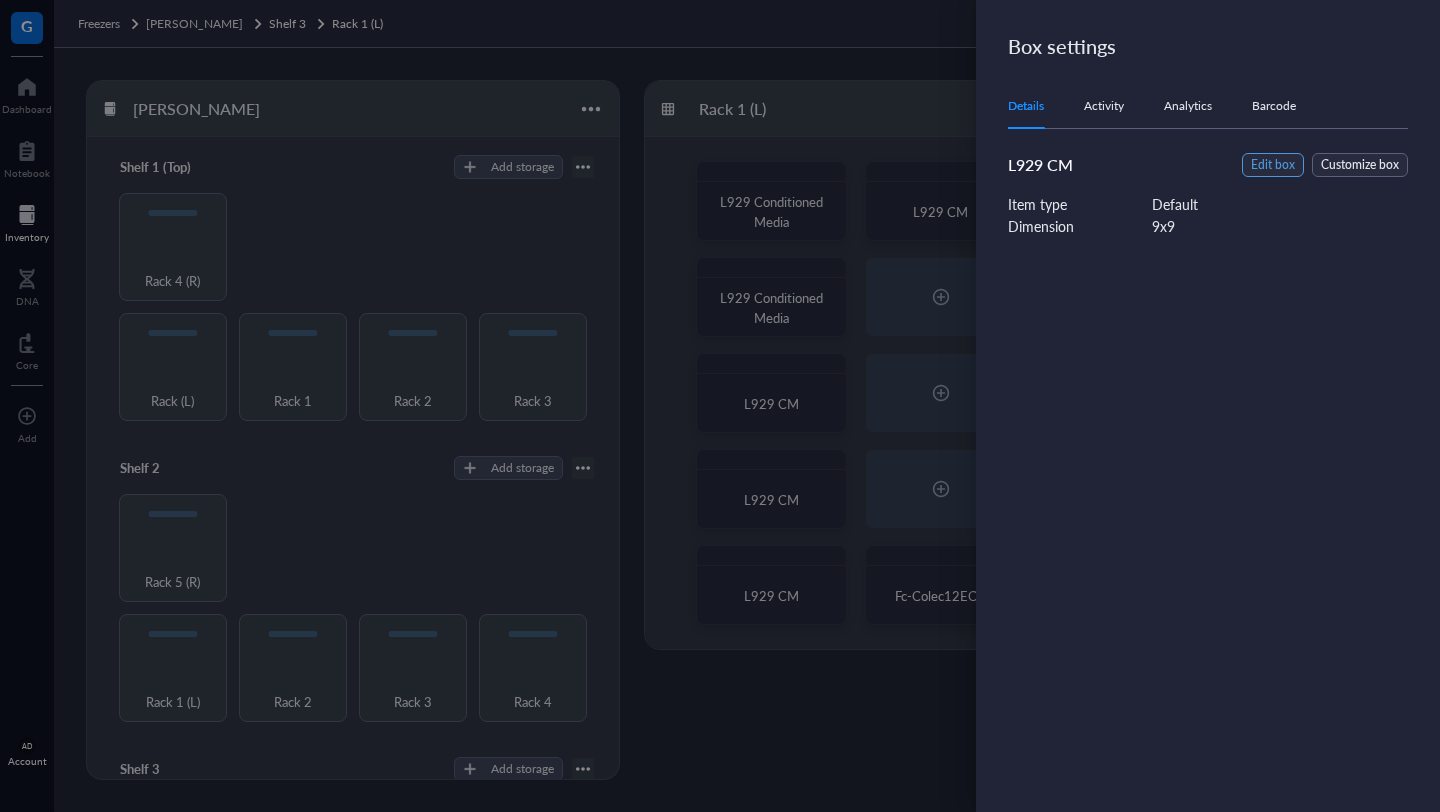 click on "Edit box" at bounding box center [1273, 165] 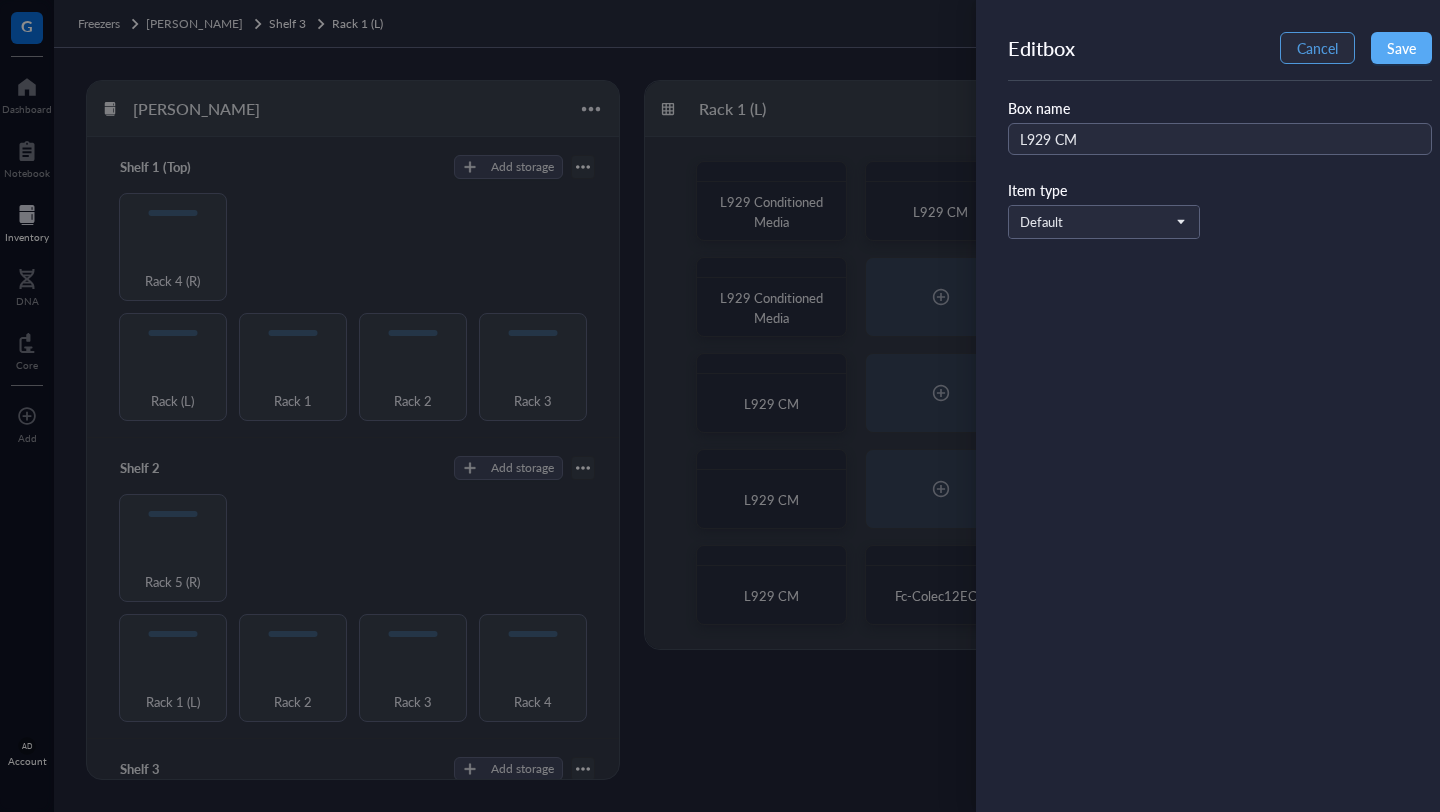 click on "Cancel" at bounding box center (1317, 48) 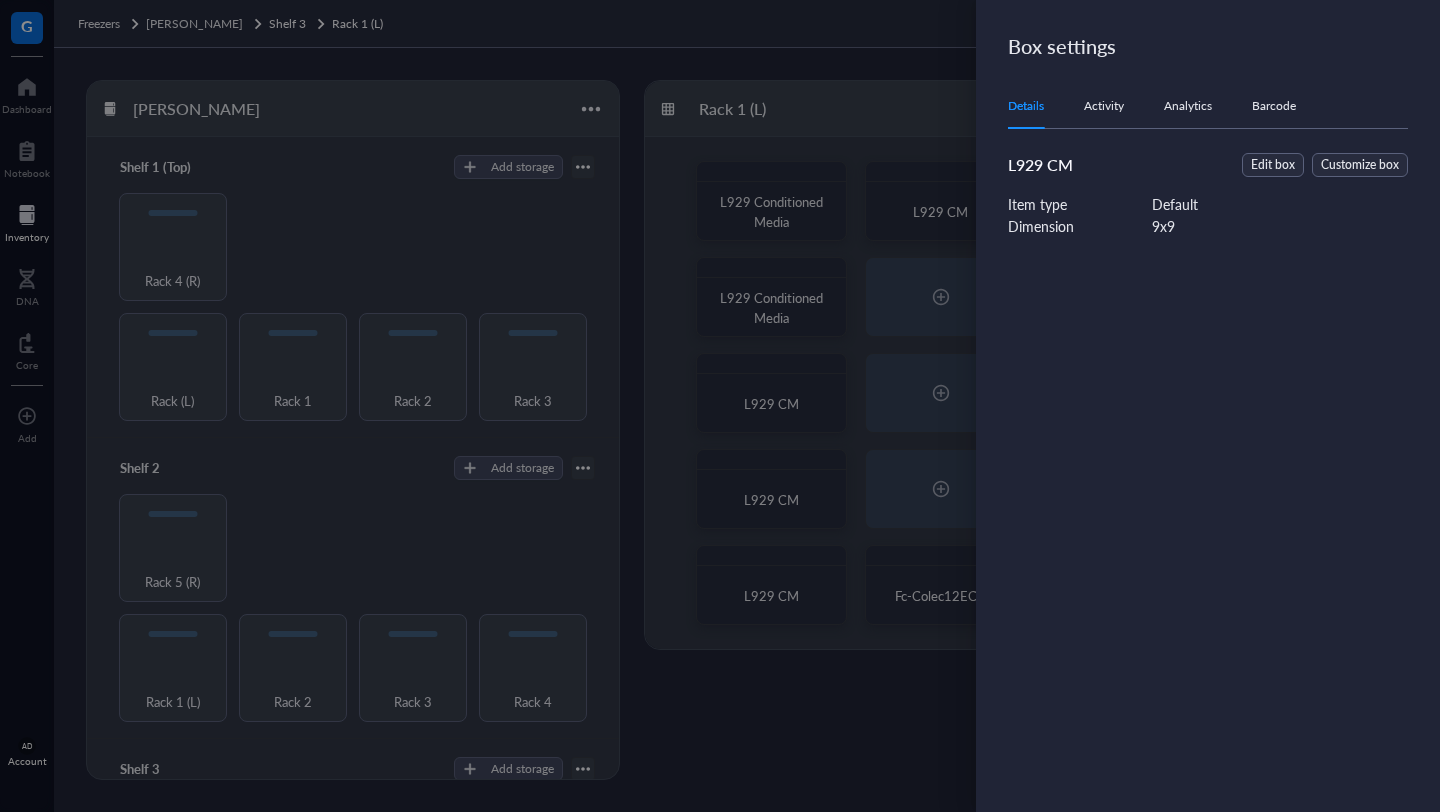 click at bounding box center [720, 406] 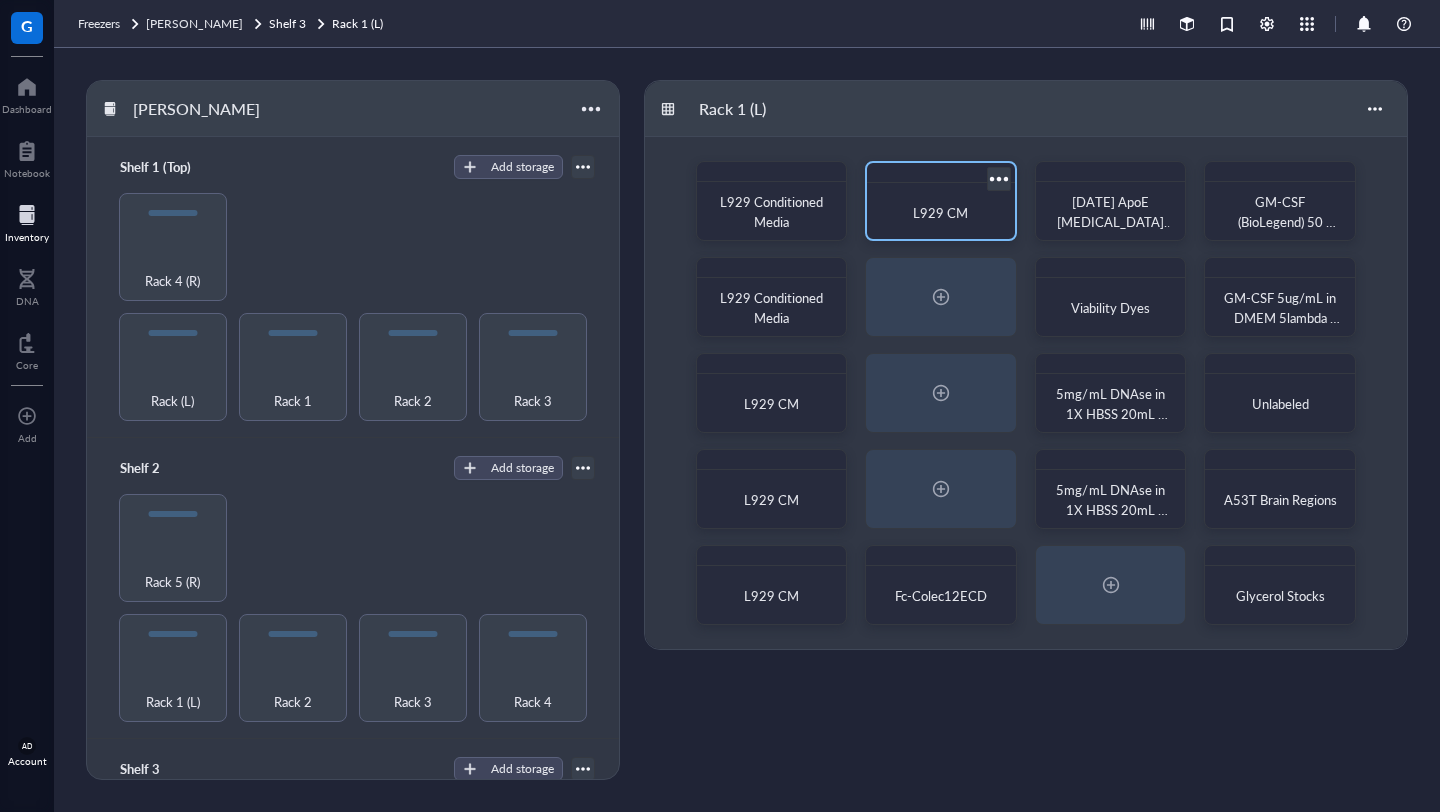 click on "L929 CM" at bounding box center (941, 213) 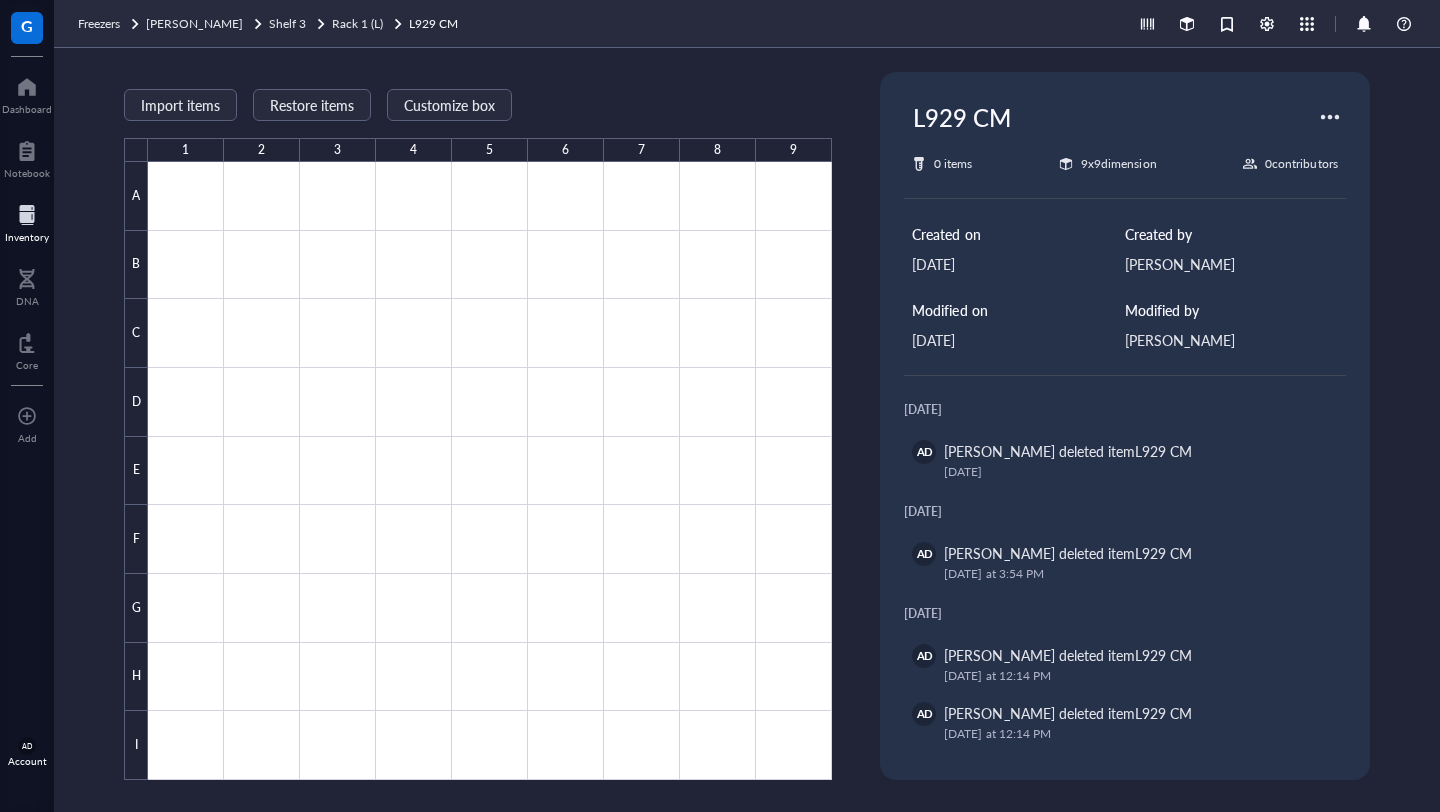 click at bounding box center [1330, 117] 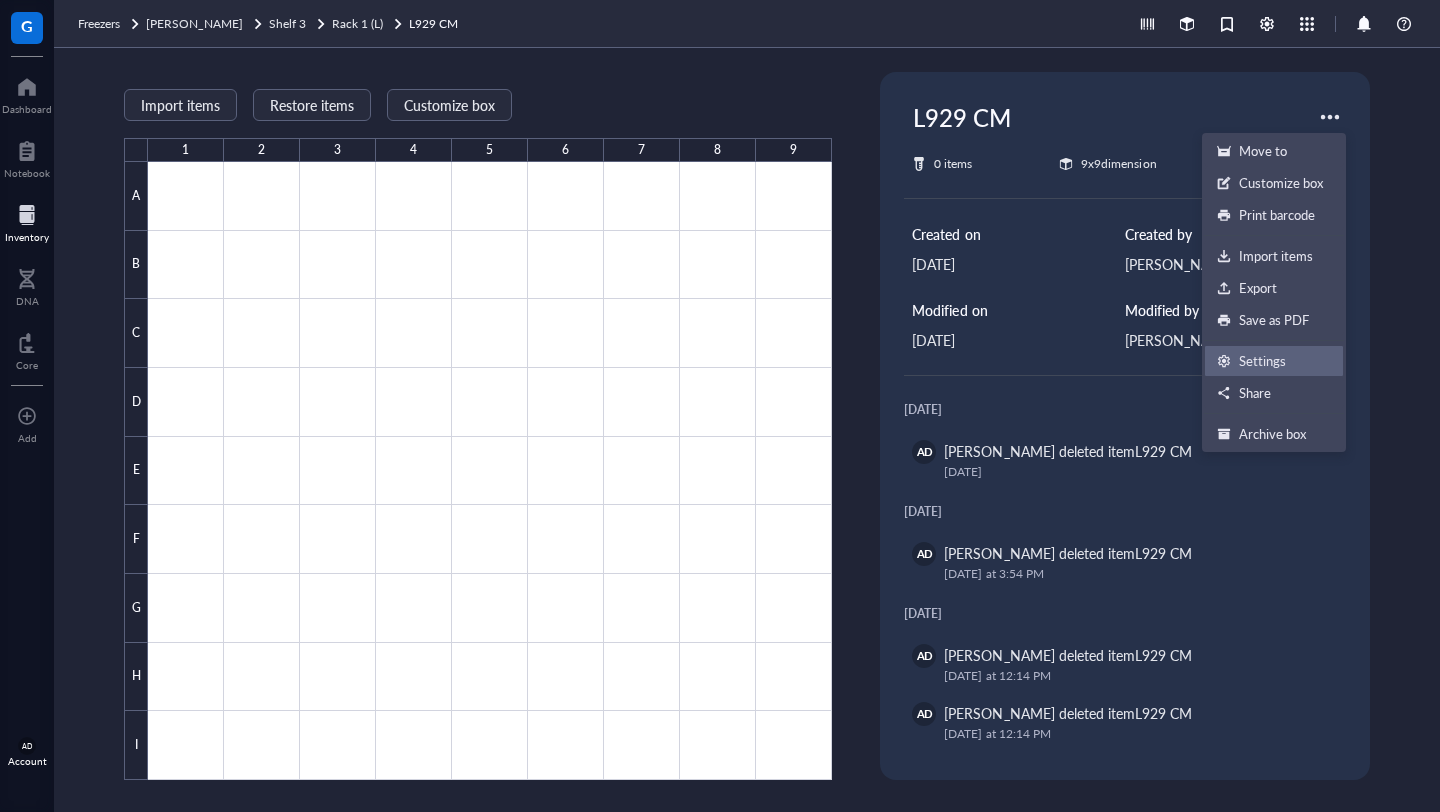 click on "Settings" at bounding box center [1274, 361] 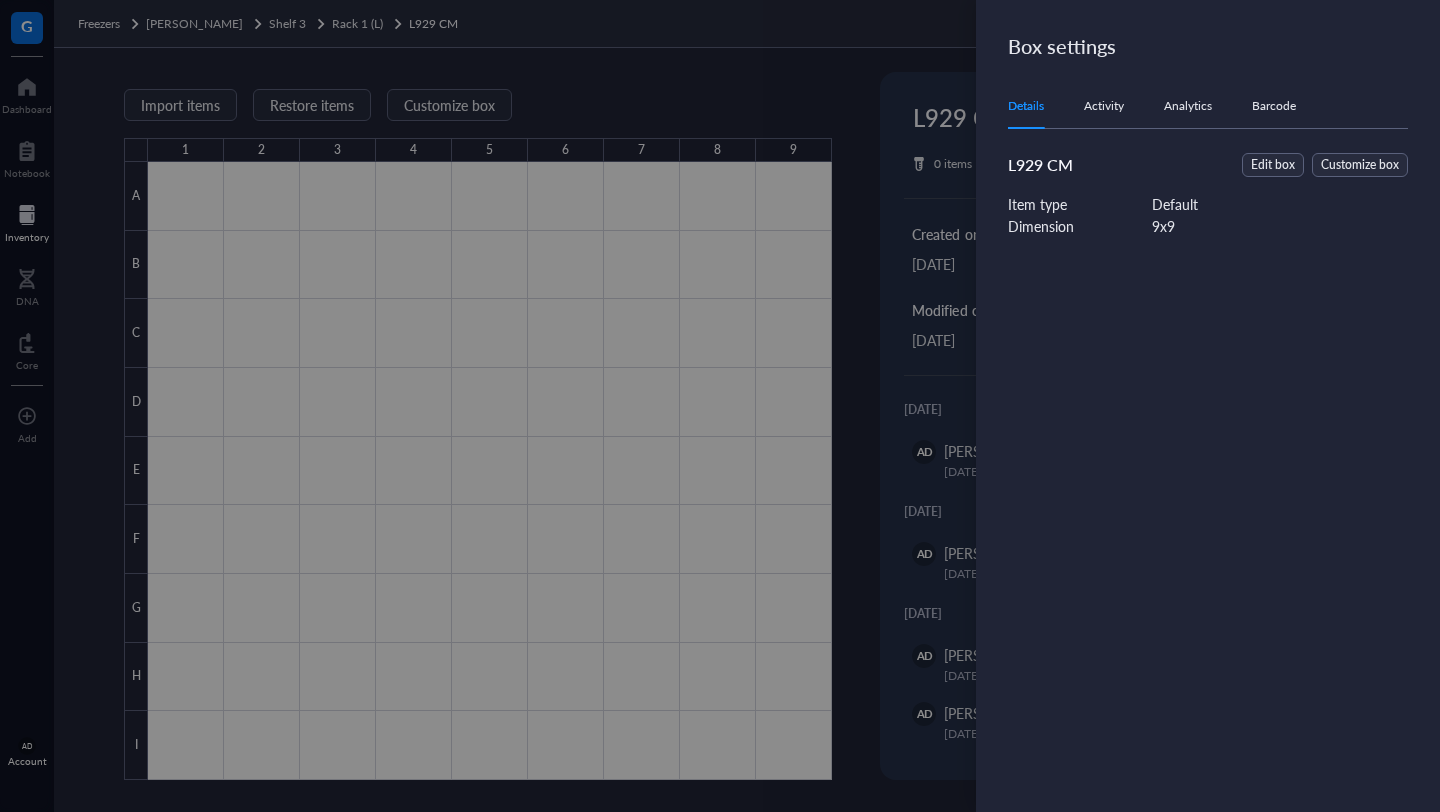 click on "Activity" at bounding box center [1104, 106] 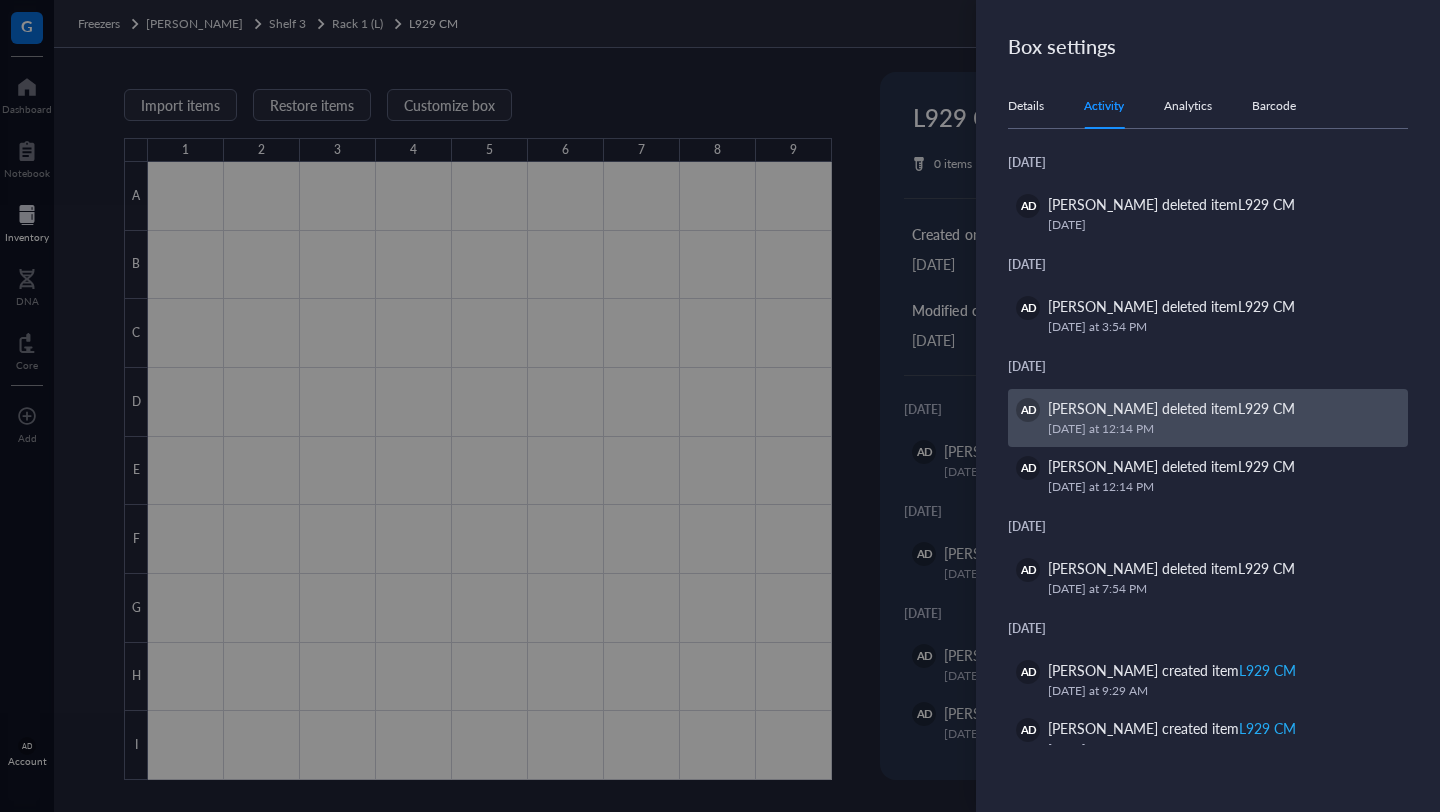scroll, scrollTop: 266, scrollLeft: 0, axis: vertical 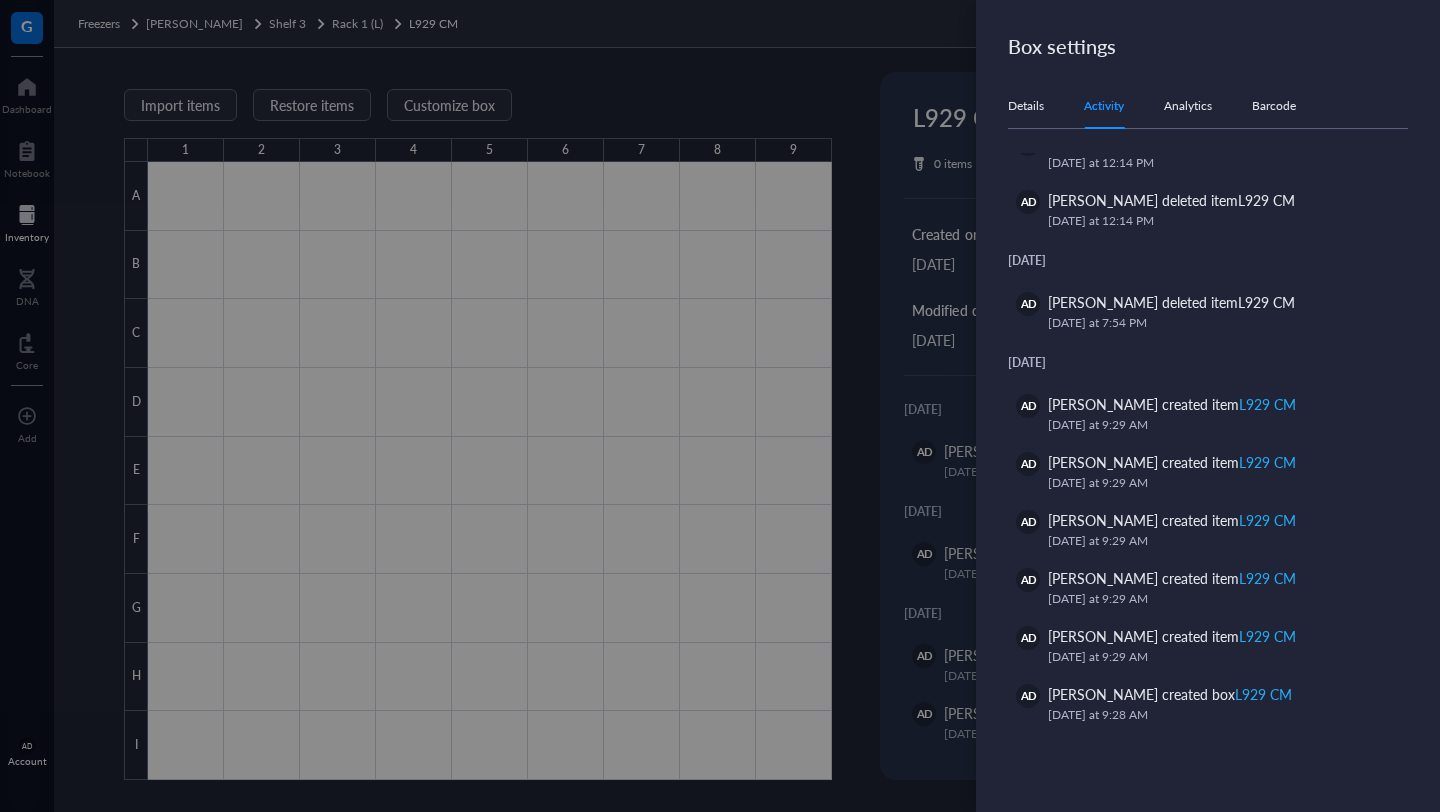 click on "Barcode" at bounding box center (1274, 106) 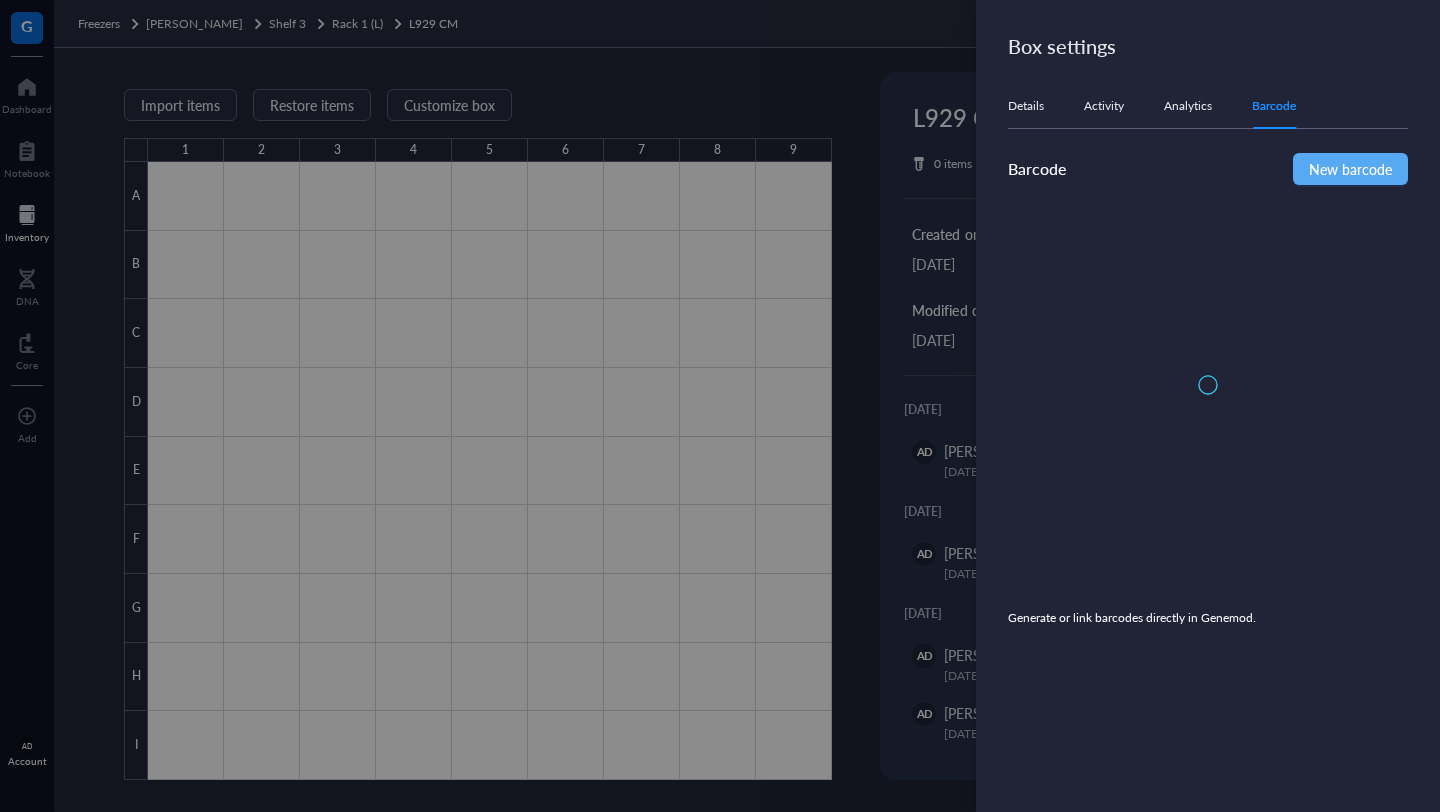 scroll, scrollTop: 0, scrollLeft: 0, axis: both 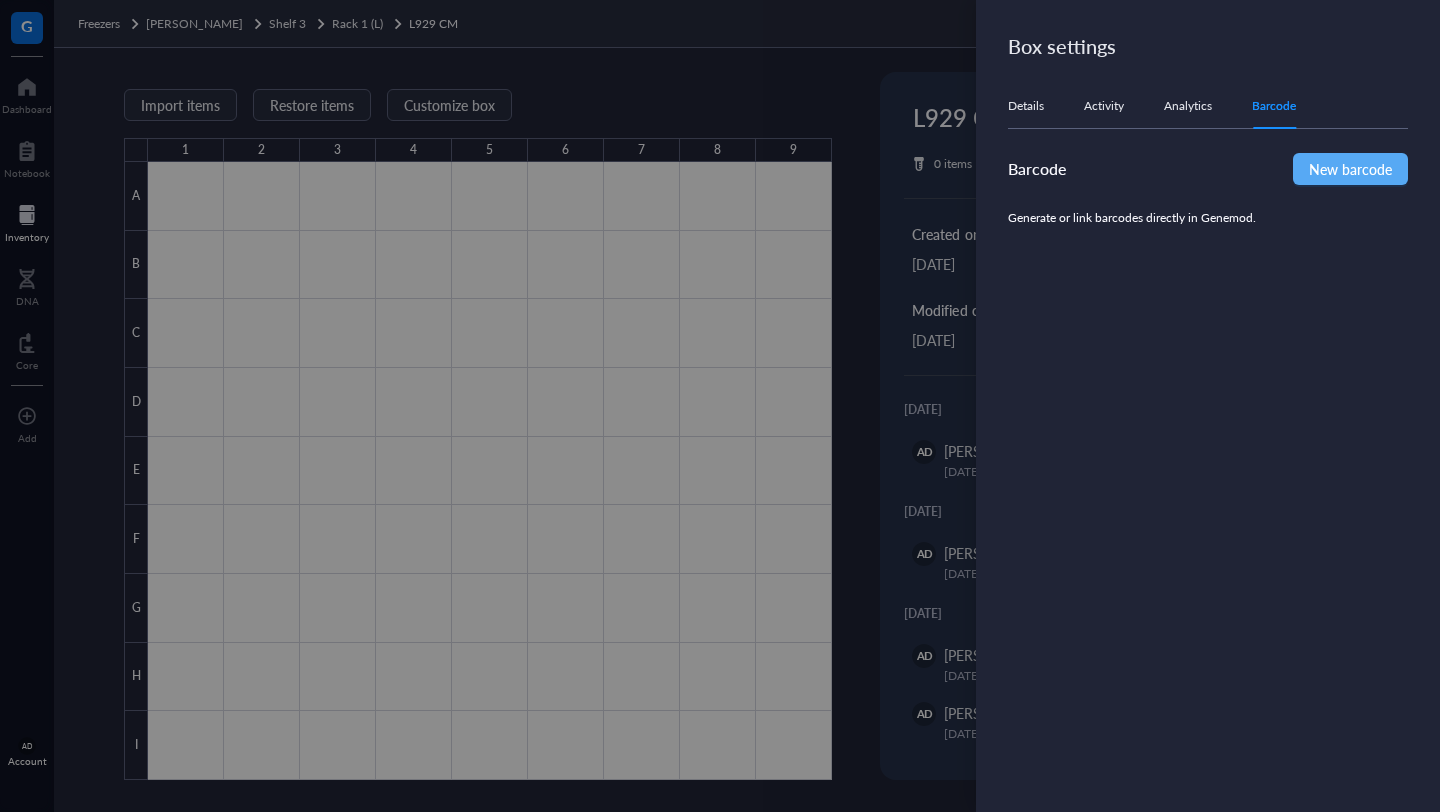 click on "Details Activity Analytics Barcode" at bounding box center [1208, 106] 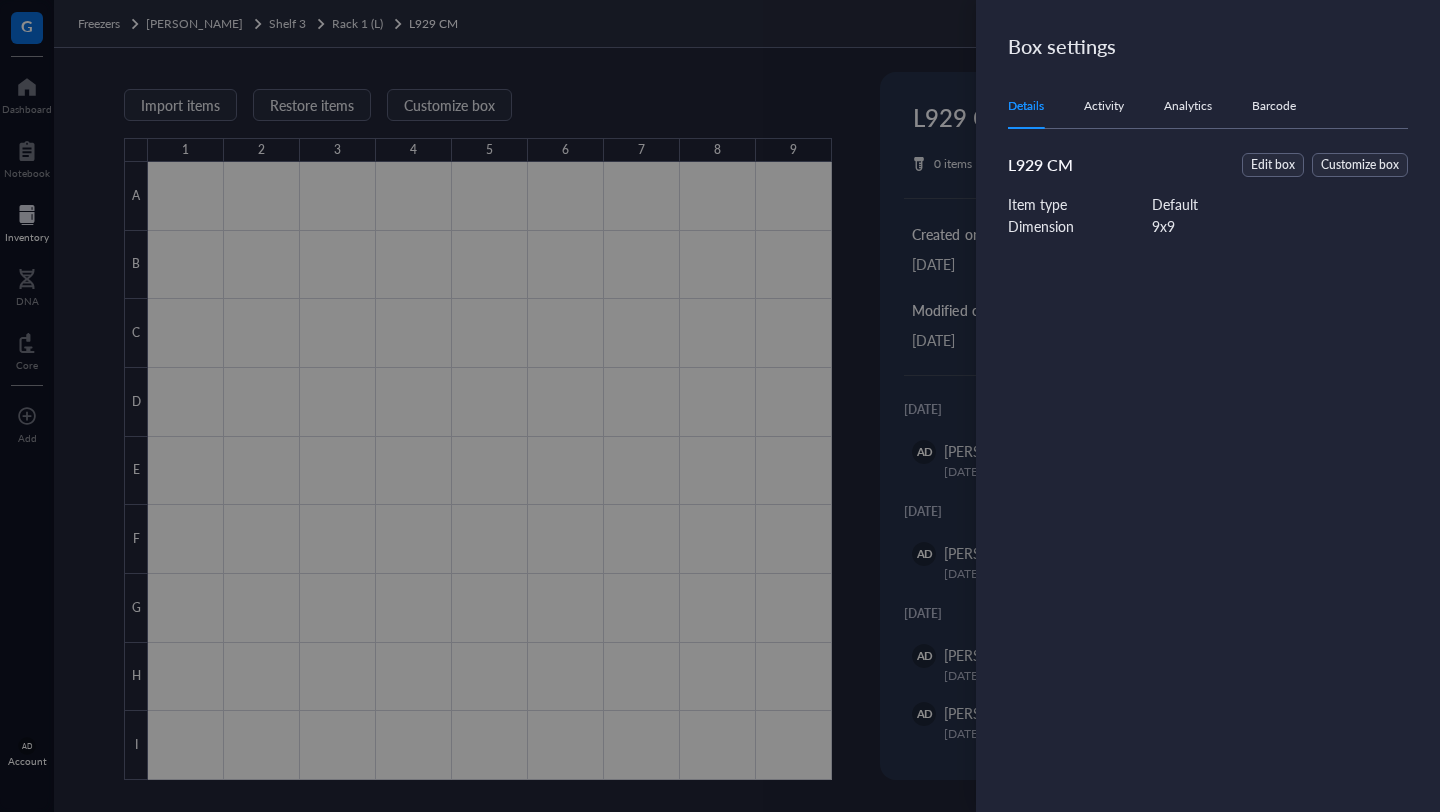 click at bounding box center (720, 406) 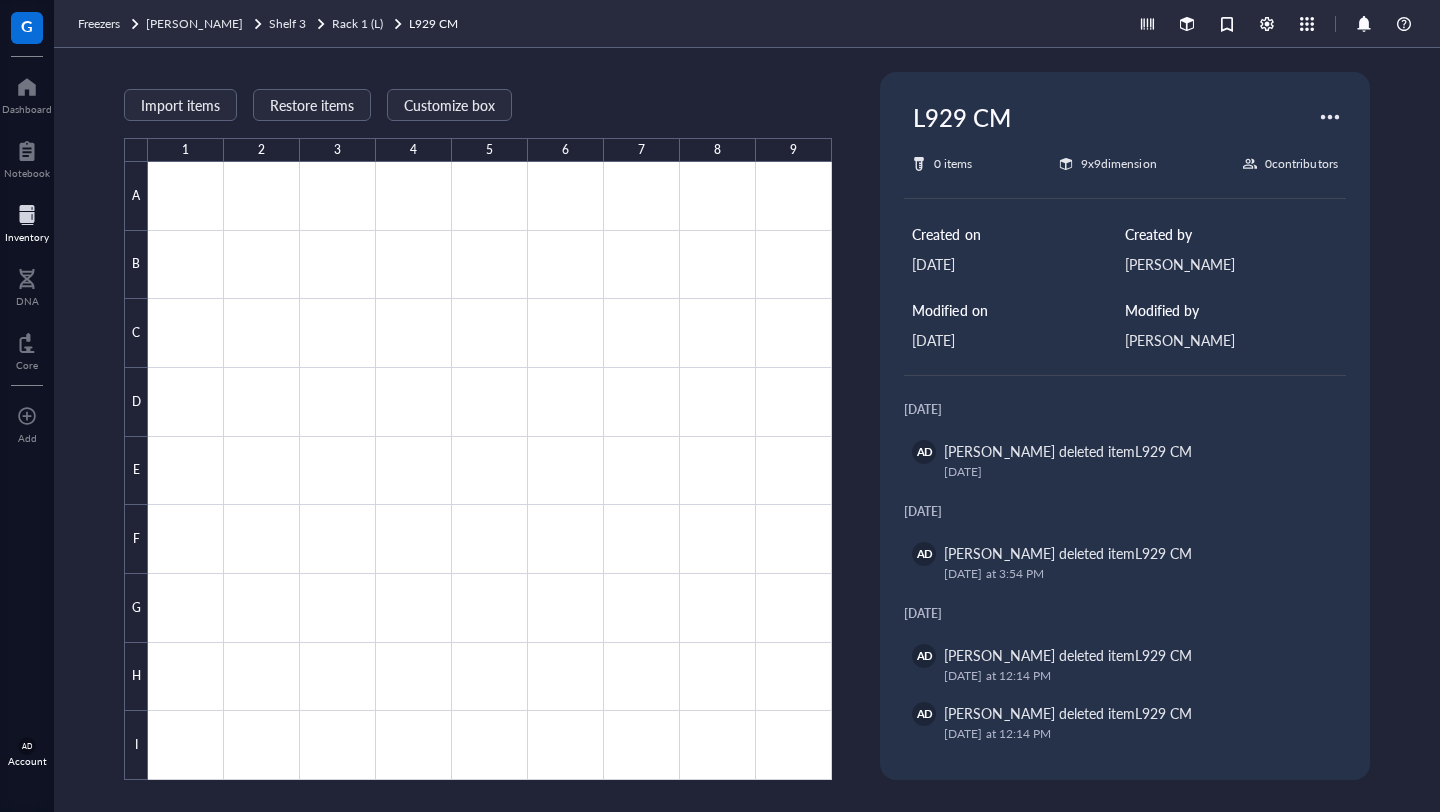 click at bounding box center (1330, 117) 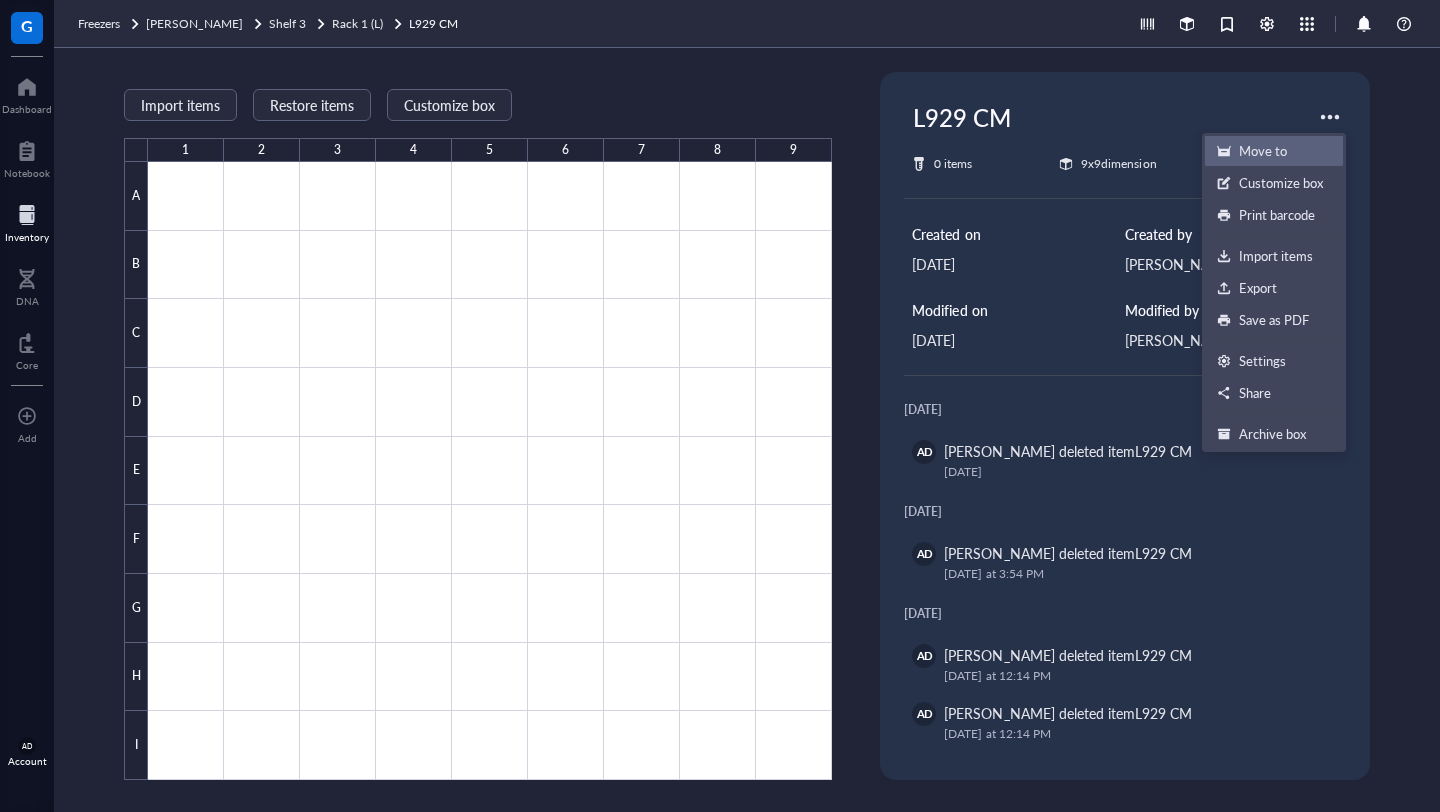 click on "Move to" at bounding box center [1274, 151] 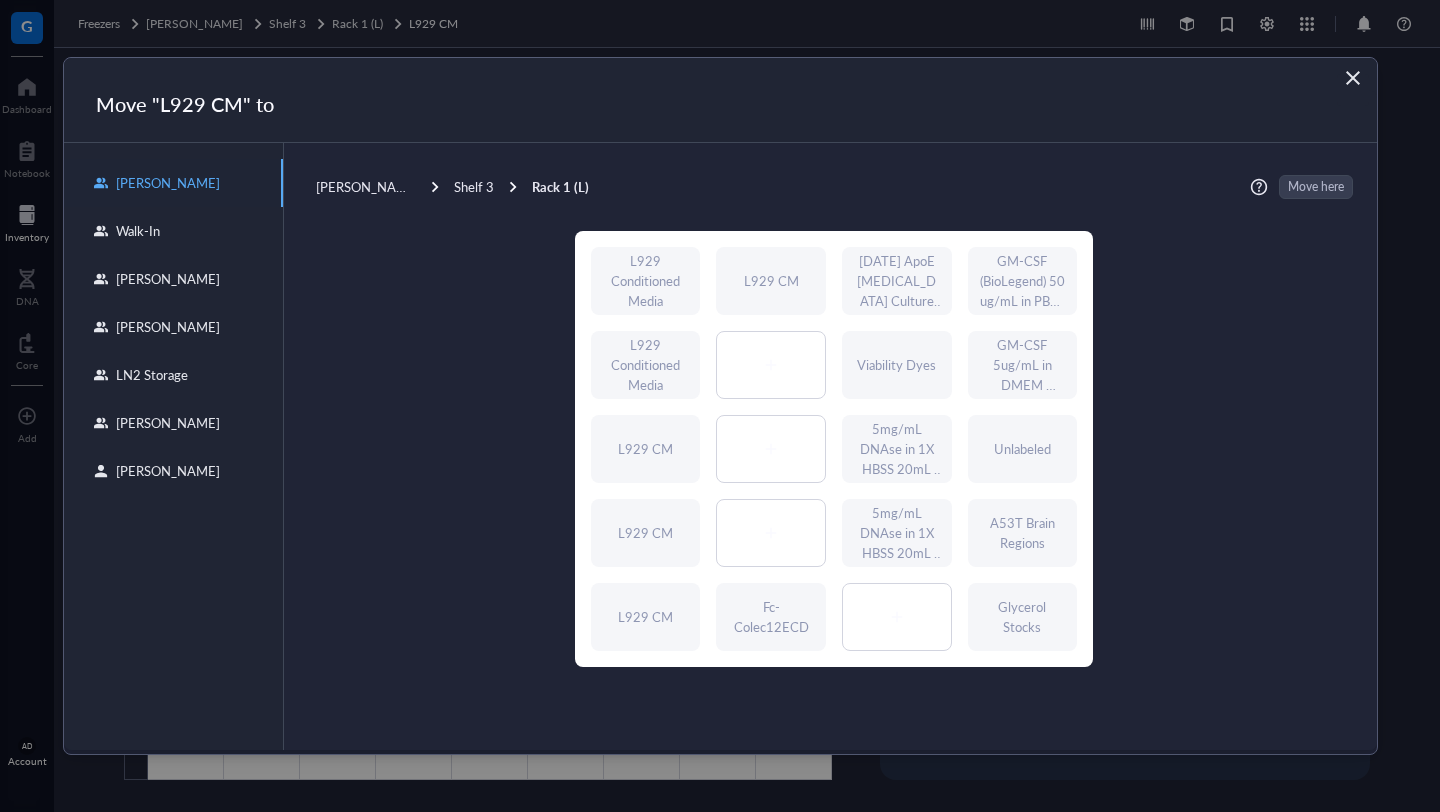 click 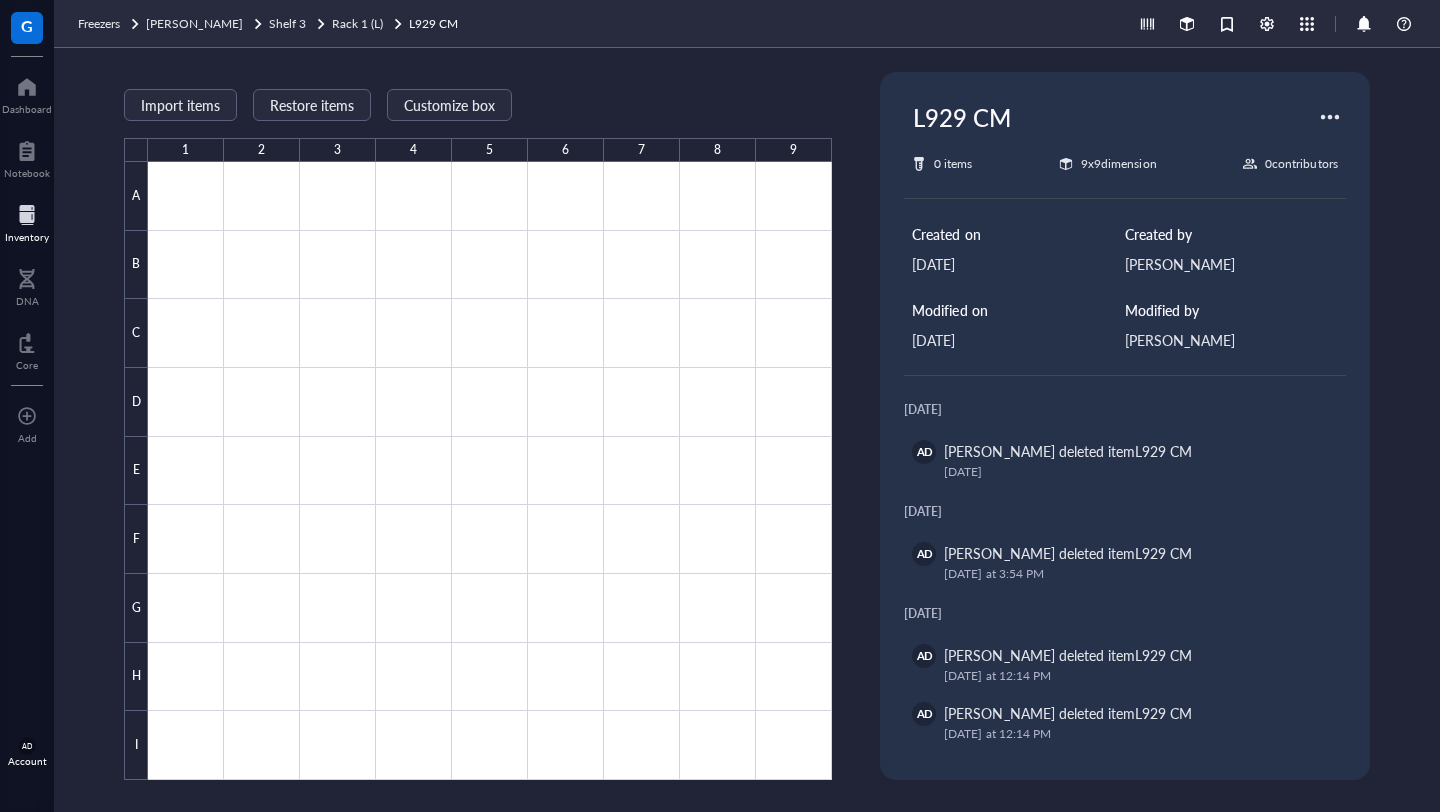 click at bounding box center [1330, 117] 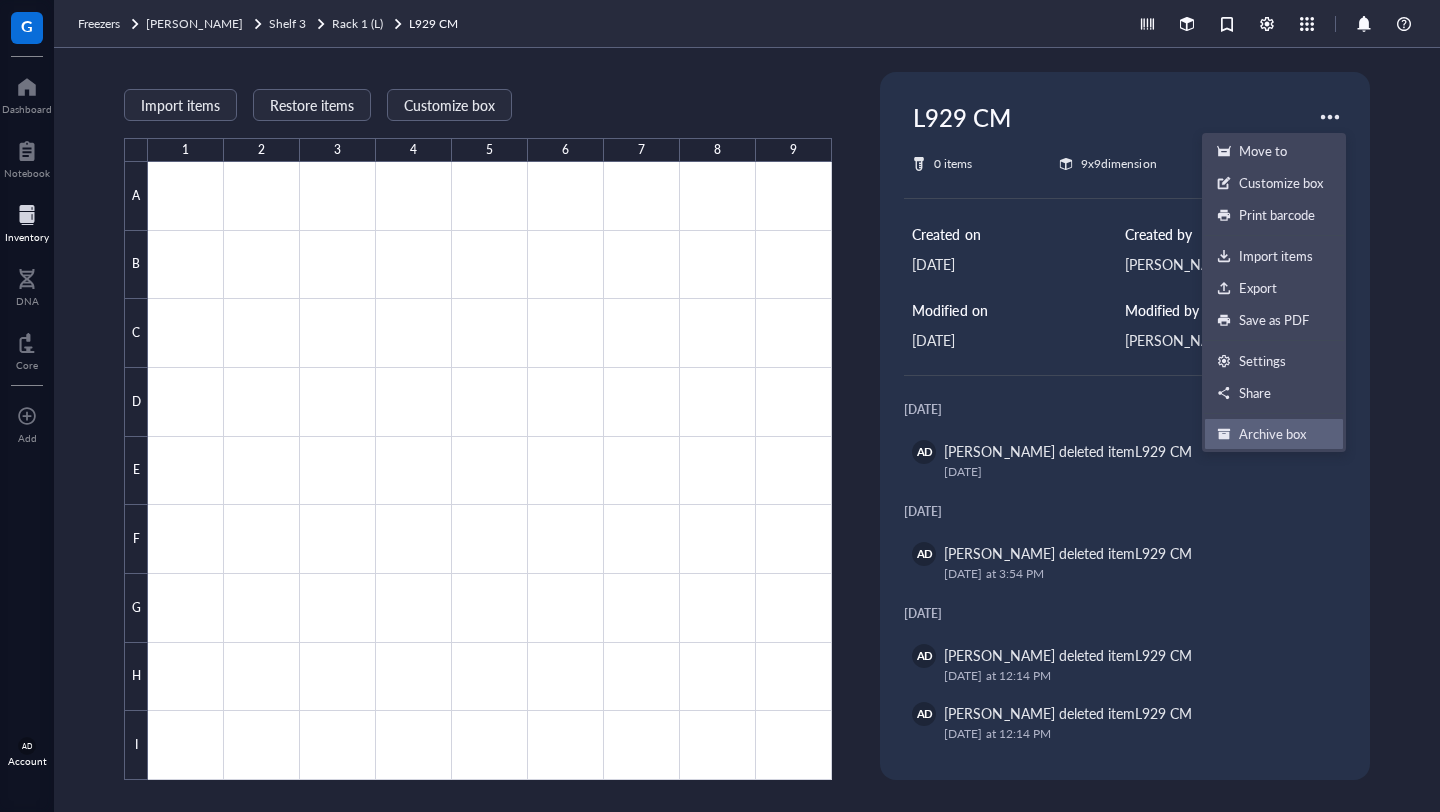 click on "Archive box" at bounding box center [1272, 434] 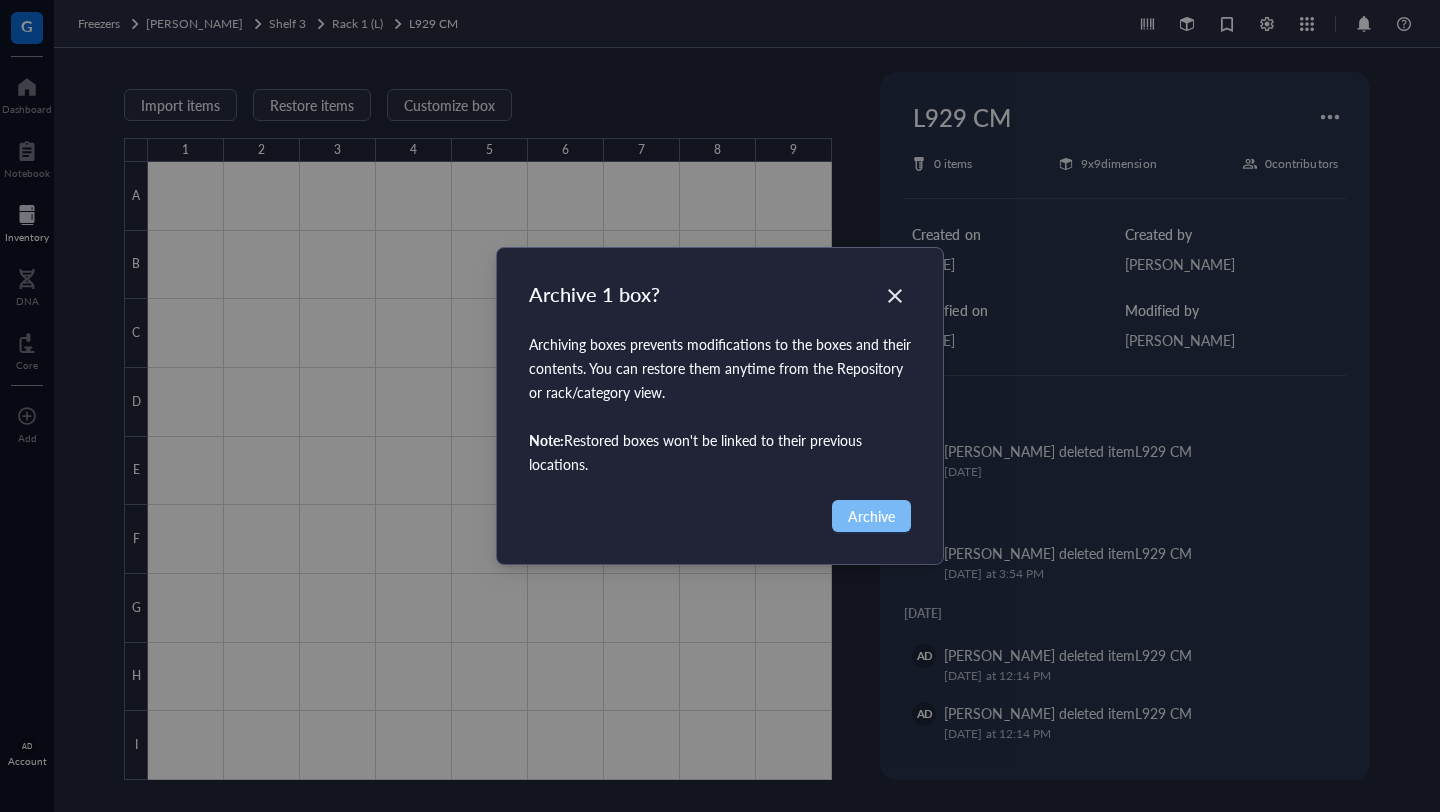 click on "Archive" at bounding box center (871, 516) 